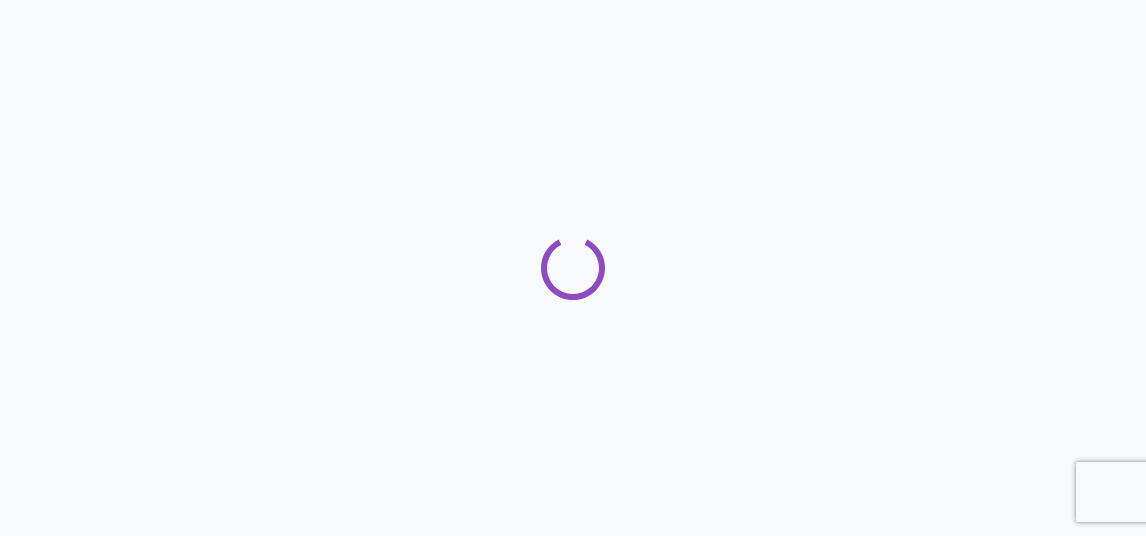 scroll, scrollTop: 0, scrollLeft: 0, axis: both 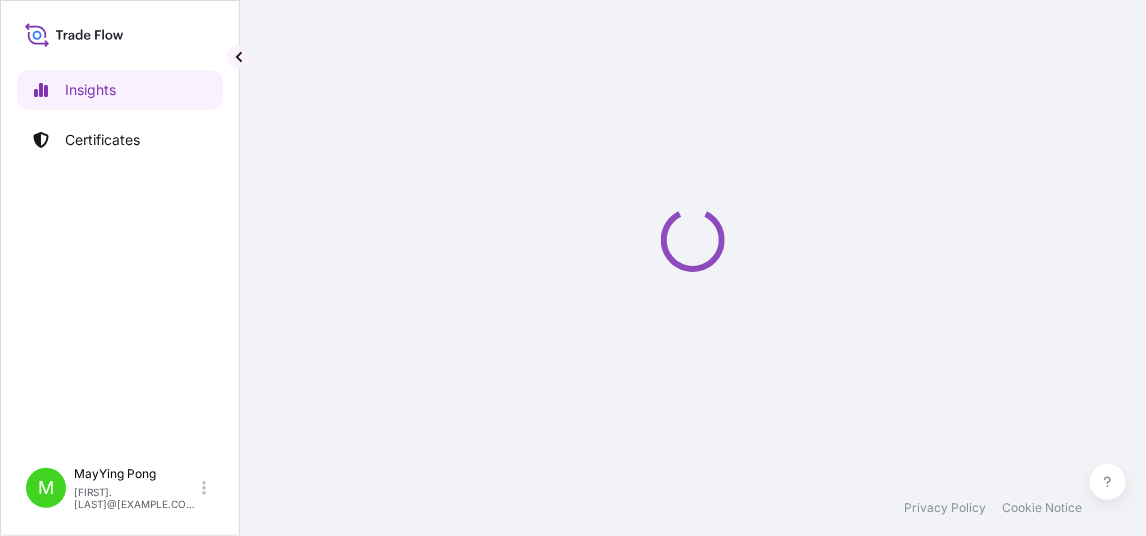 select on "2025" 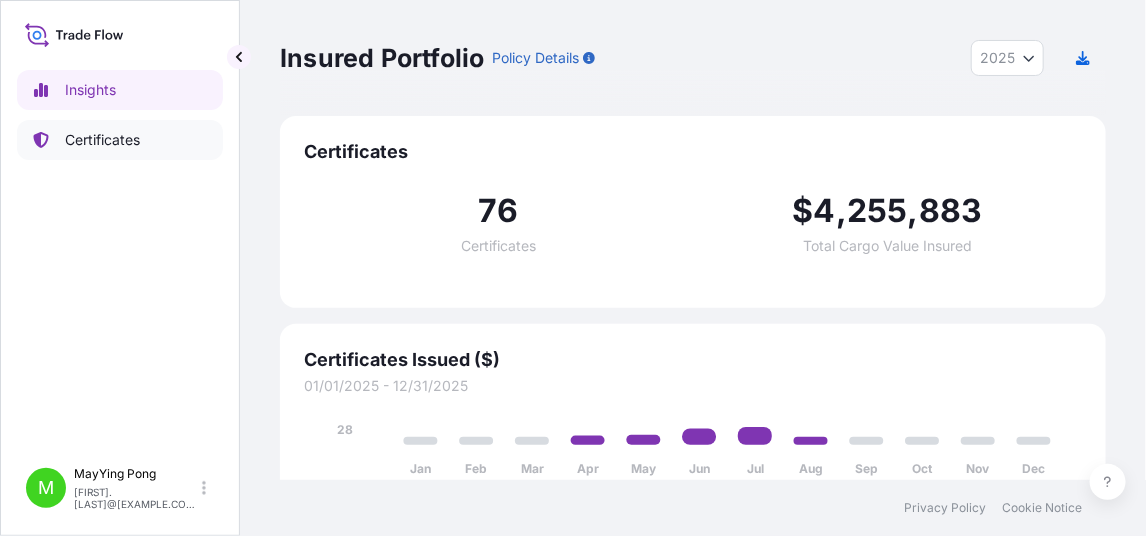 click on "Certificates" at bounding box center (102, 140) 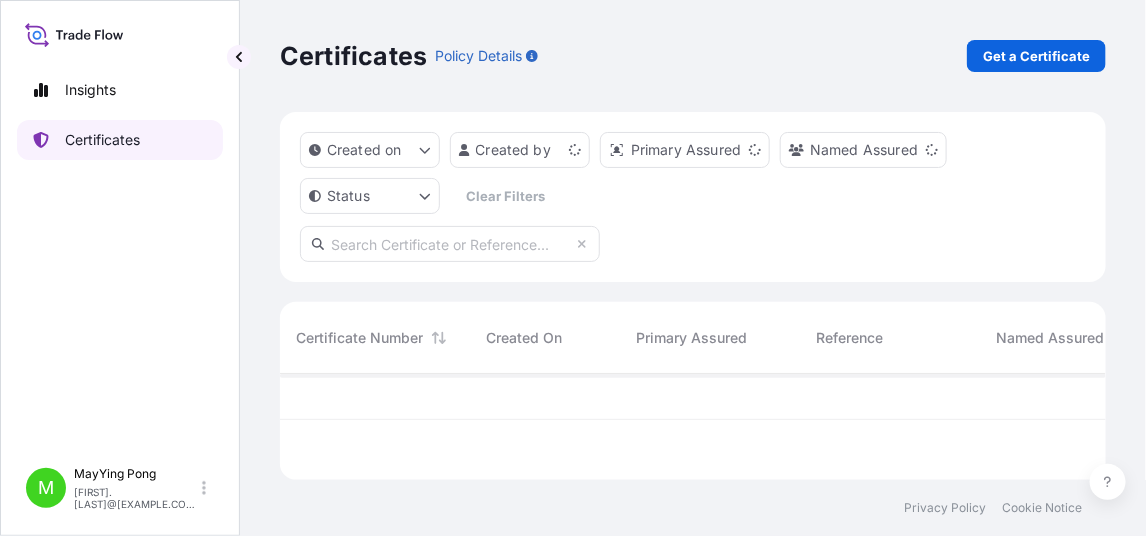 scroll, scrollTop: 16, scrollLeft: 15, axis: both 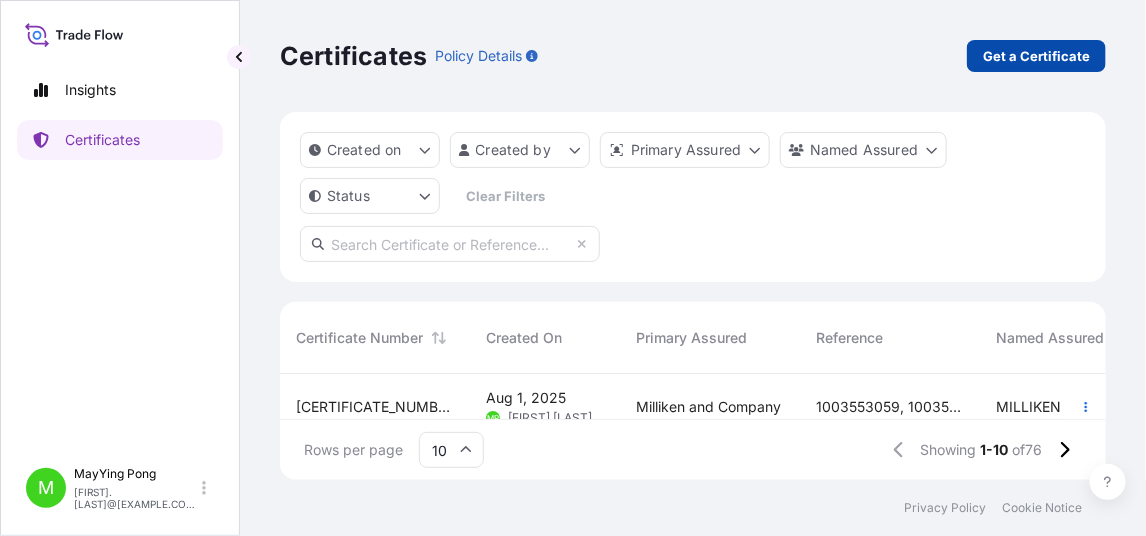 click on "Get a Certificate" at bounding box center (1036, 56) 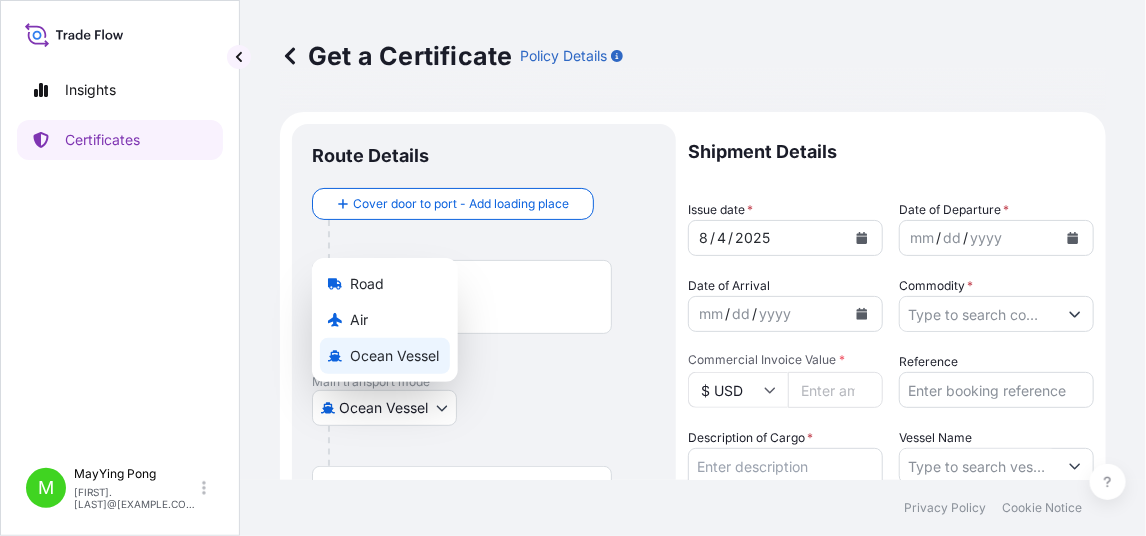 click on "Insights Certificates M [FIRST] [LAST] [FIRST].[LAST]@[EXAMPLE.COM] Get a Certificate Policy Details Route Details Cover door to port - Add loading place Place of loading Road / Inland Road / Inland Origin * Main transport mode Ocean Vessel Road Air Ocean Vessel Destination * Cover port to door - Add place of discharge Road / Inland Road / Inland Place of Discharge Shipment Details Issue date * [MONTH] / [DAY] / [YEAR] Date of Departure * [MONTH] / [DAY] / [YEAR] Date of Arrival [MONTH] / [DAY] / [YEAR] Commodity * Packing Category Commercial Invoice Value    * $ USD Reference Description of Cargo * Vessel Name Marks & Numbers Letter of Credit This shipment has a letter of credit Letter of credit * Letter of credit may not exceed 12000 characters Assured Details Primary Assured * Select a primary assured Milliken and Company Named Assured Named Assured Address Create Certificate Privacy Policy Cookie Notice
0 Selected Date: [MONTH] [DAY], [YEAR] Road Air Ocean Vessel" at bounding box center (573, 268) 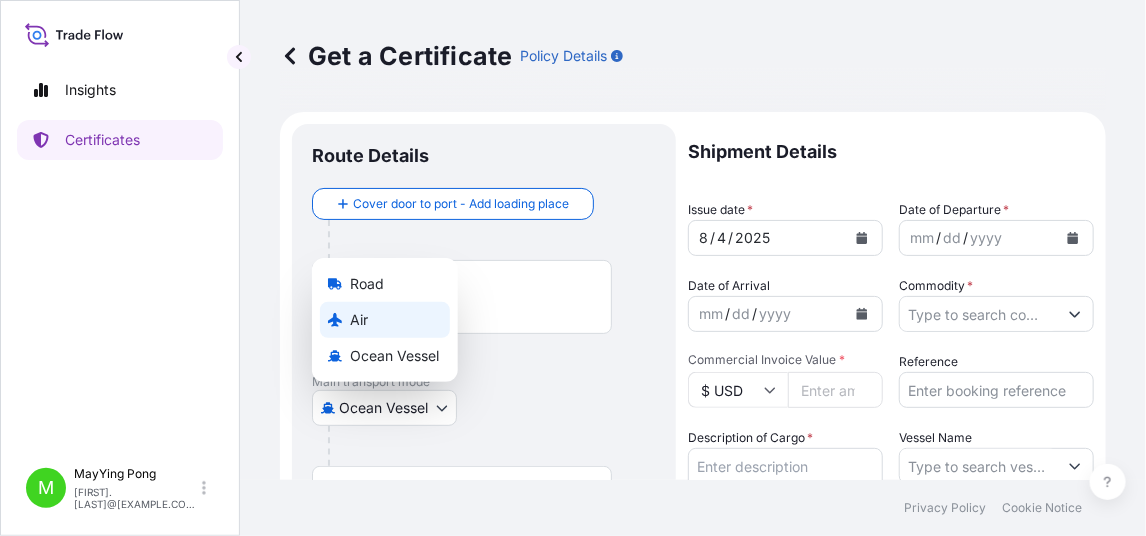 click on "Air" at bounding box center [385, 320] 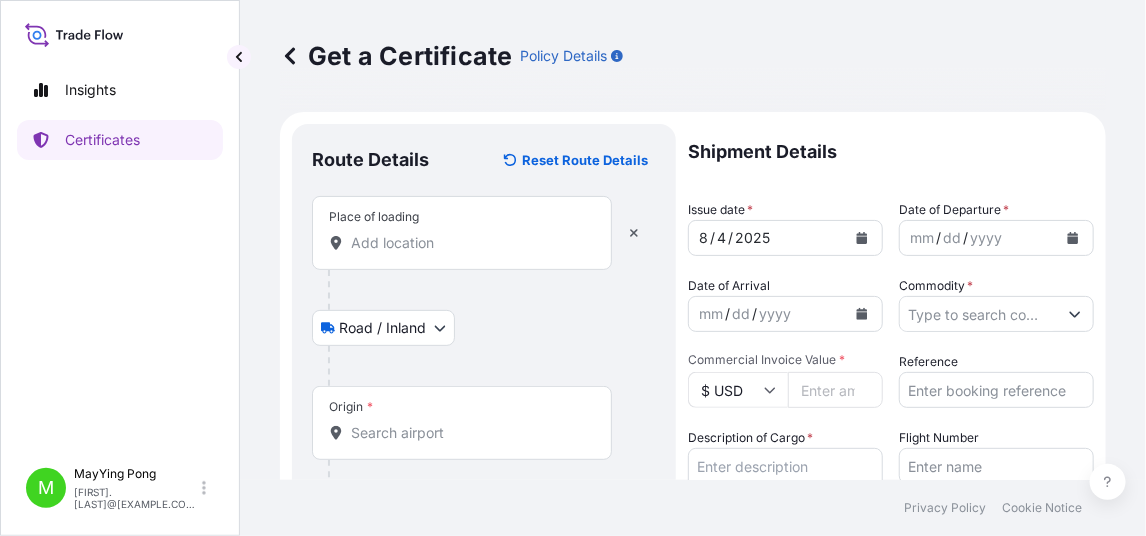 click on "Place of loading" at bounding box center [469, 243] 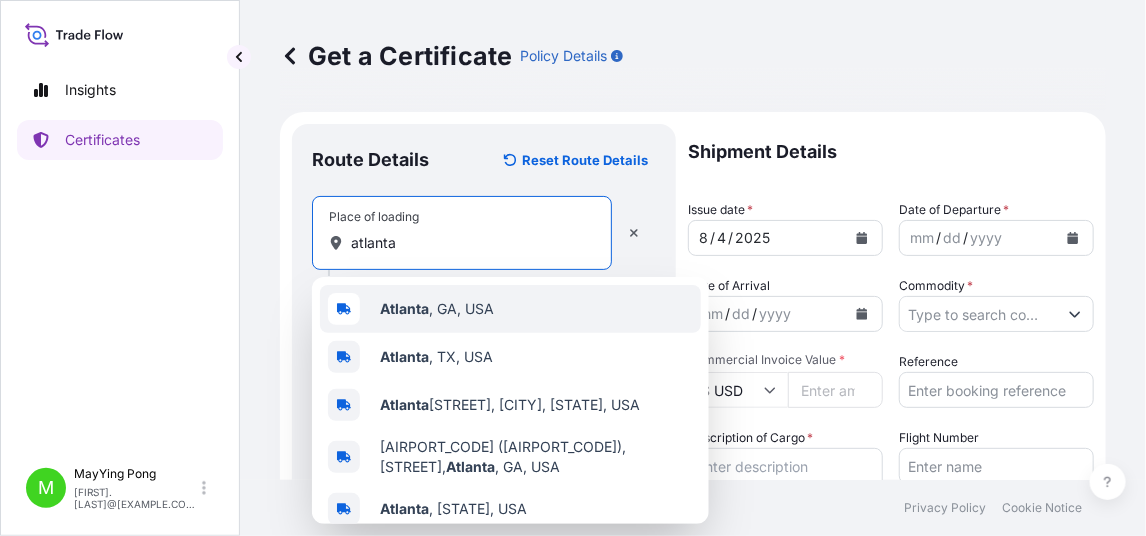 click on "Atlanta , GA, USA" at bounding box center [437, 309] 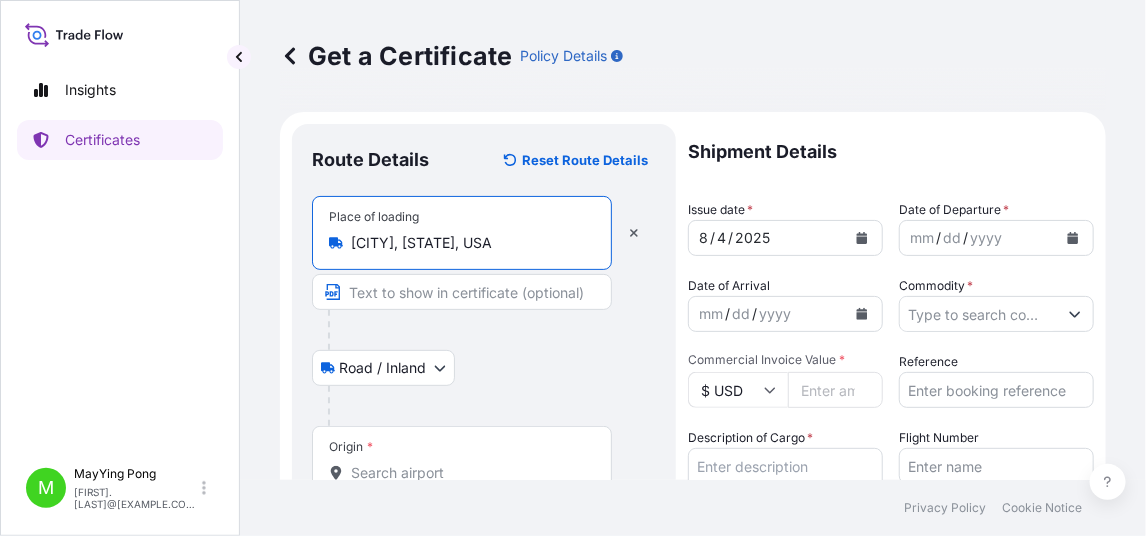 type on "Atlanta, GA, USA" 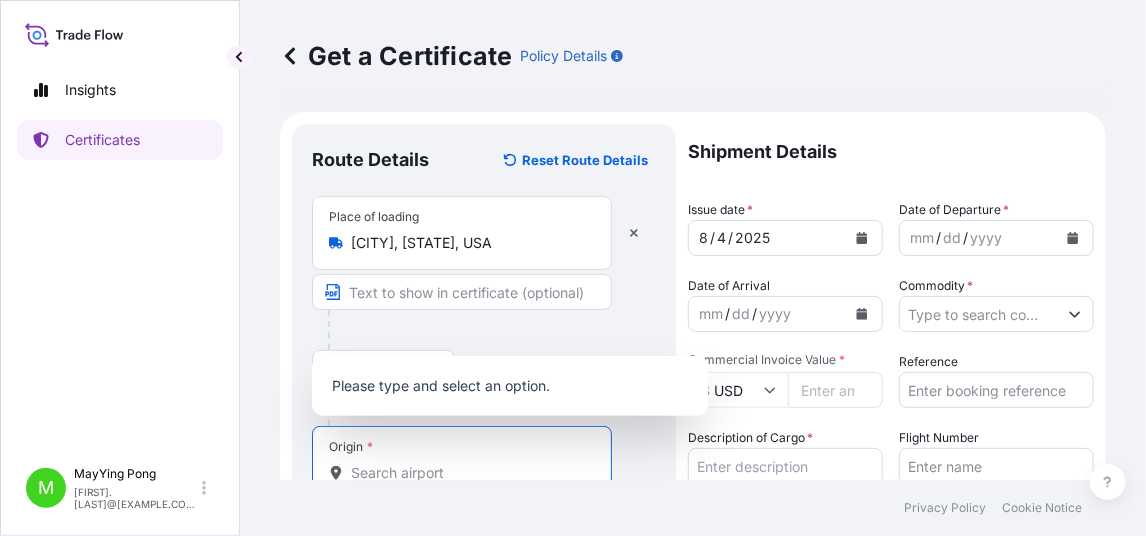 scroll, scrollTop: 1, scrollLeft: 0, axis: vertical 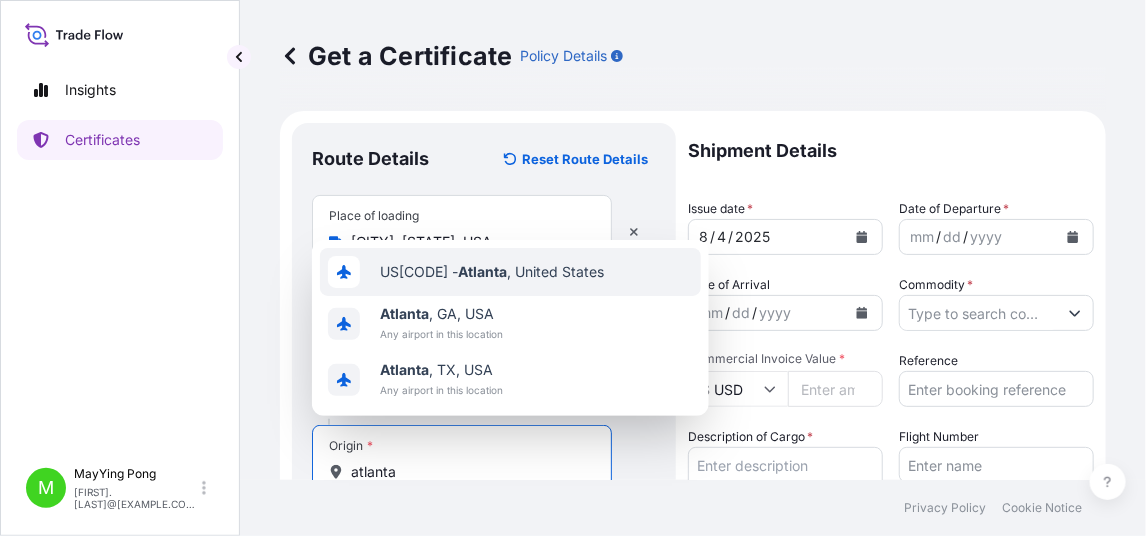 click on "USATL -  Atlanta , United States" at bounding box center (510, 272) 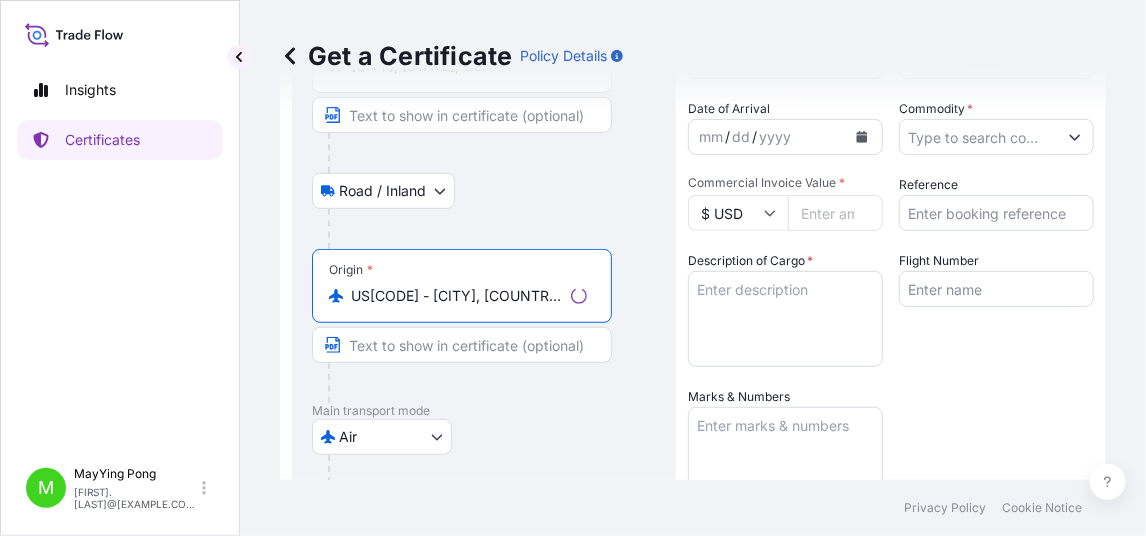 scroll, scrollTop: 301, scrollLeft: 0, axis: vertical 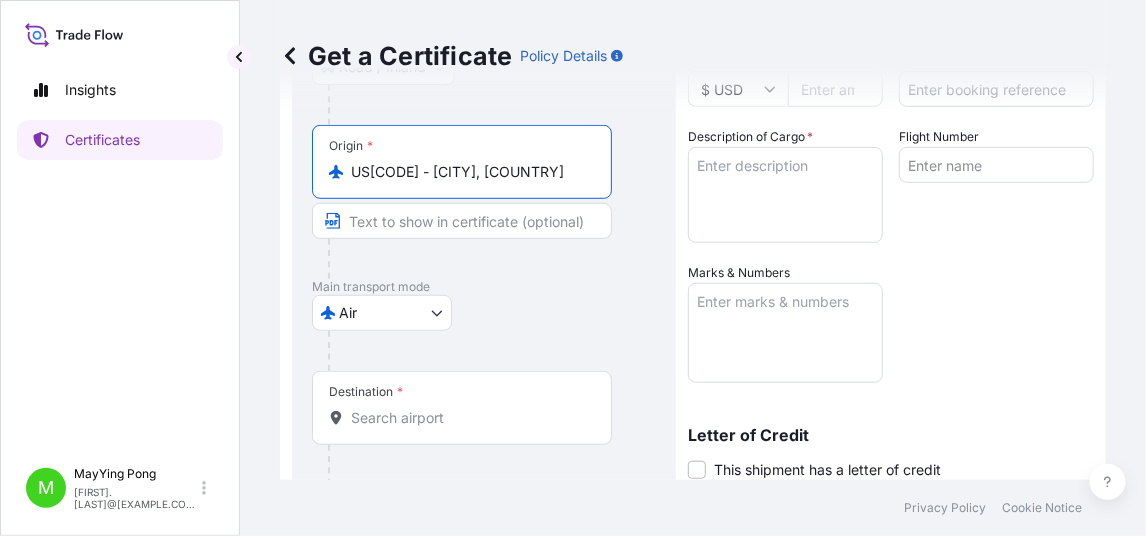 type on "USATL - Atlanta, United States" 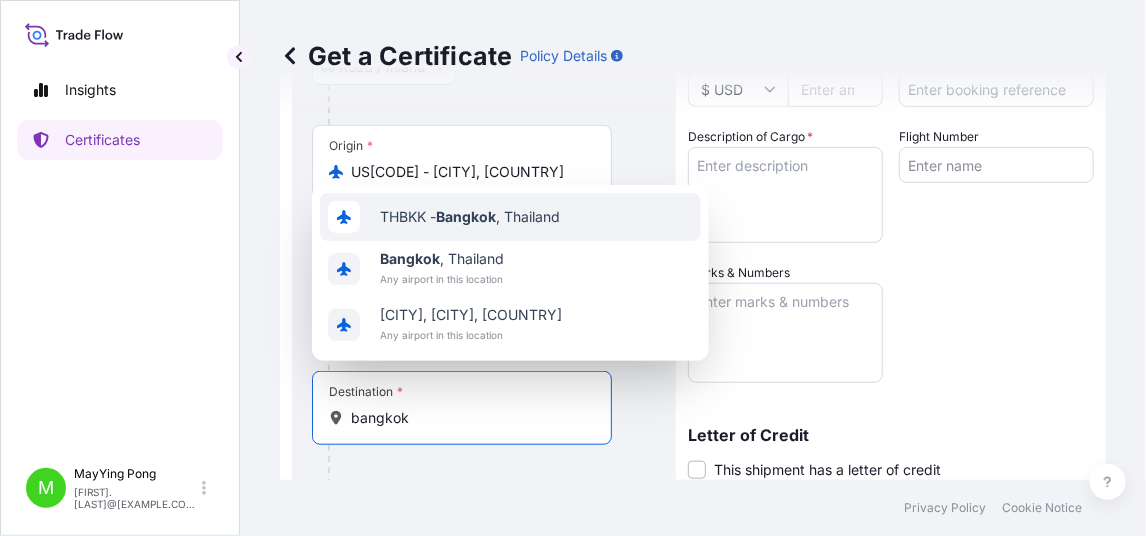 click on "THBKK -  Bangkok , Thailand" at bounding box center (510, 217) 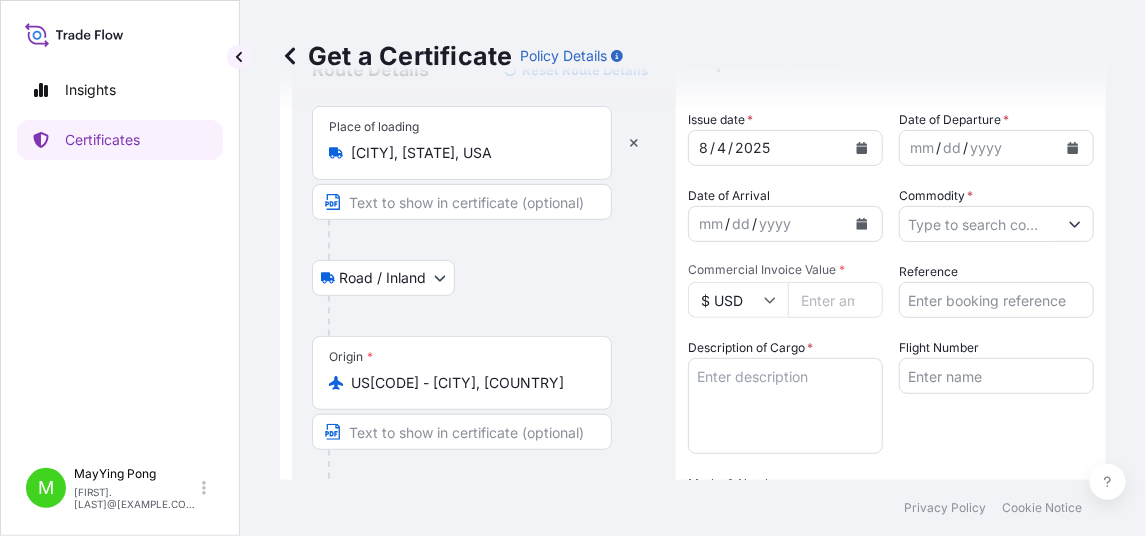 scroll, scrollTop: 0, scrollLeft: 0, axis: both 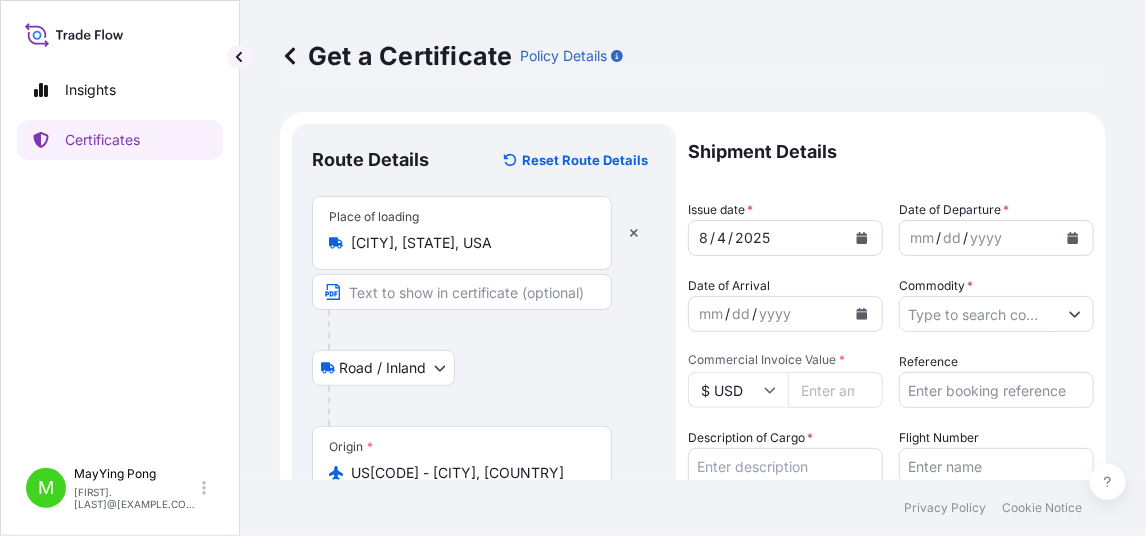 type on "THBKK - Bangkok, Thailand" 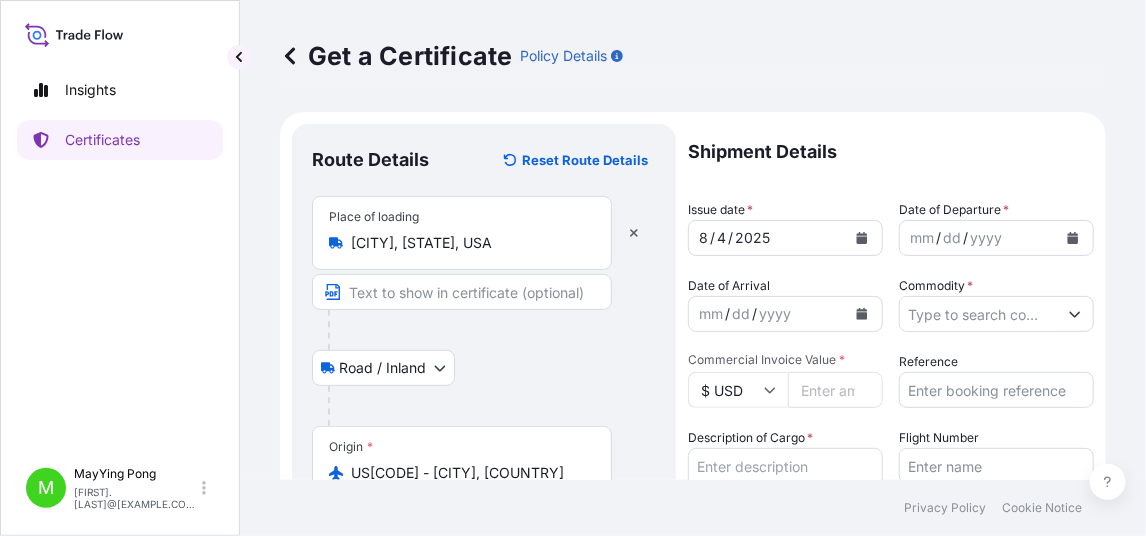 click 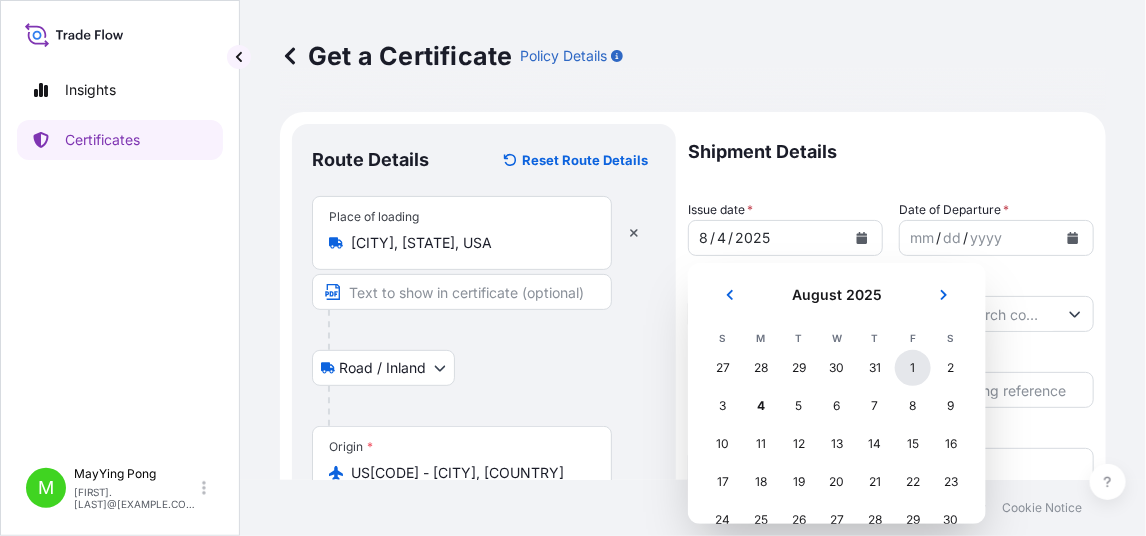 click on "1" at bounding box center (913, 368) 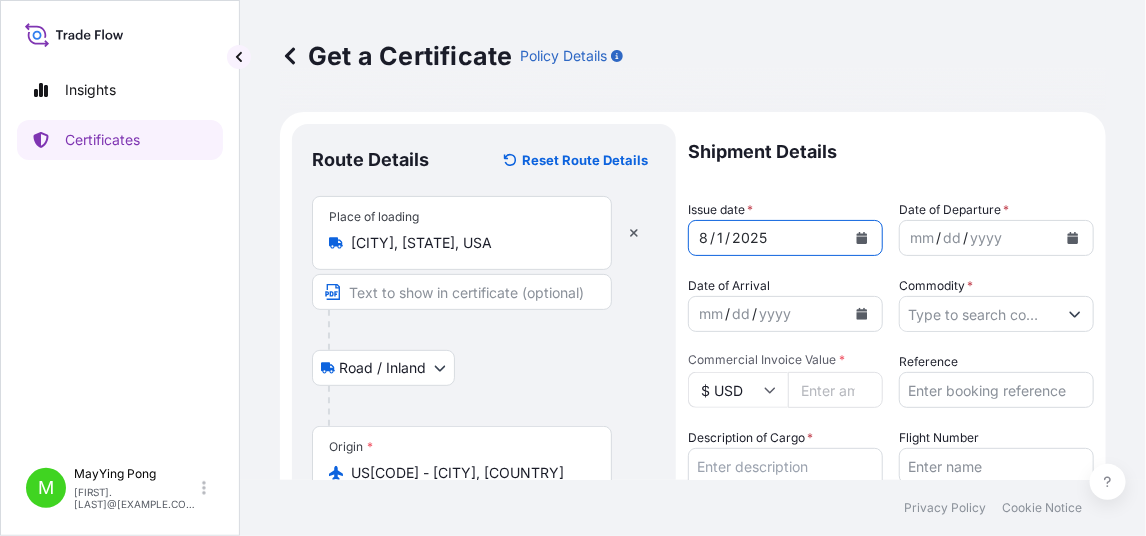 click 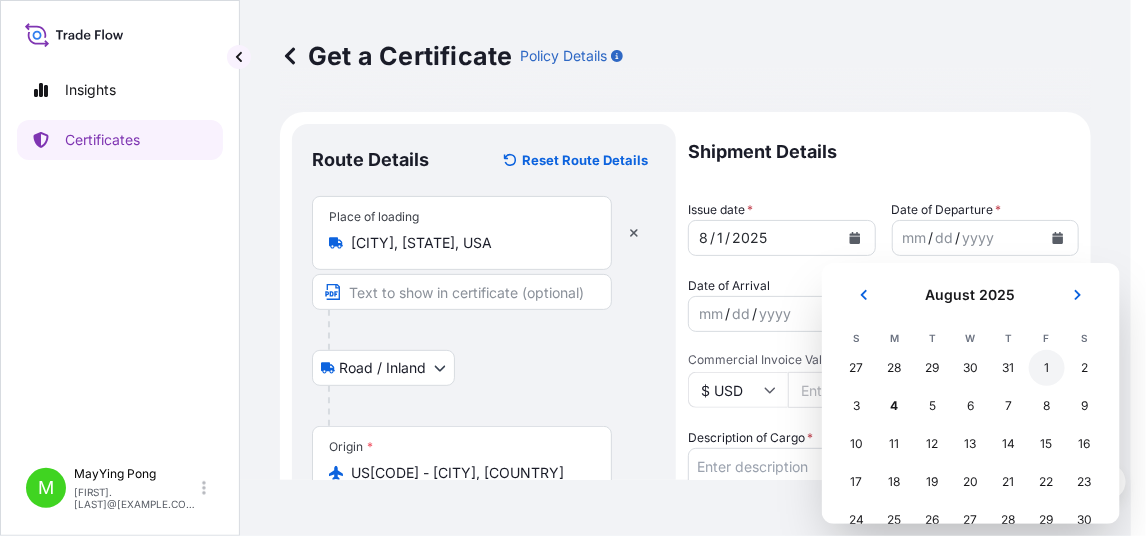 click on "1" at bounding box center (1047, 368) 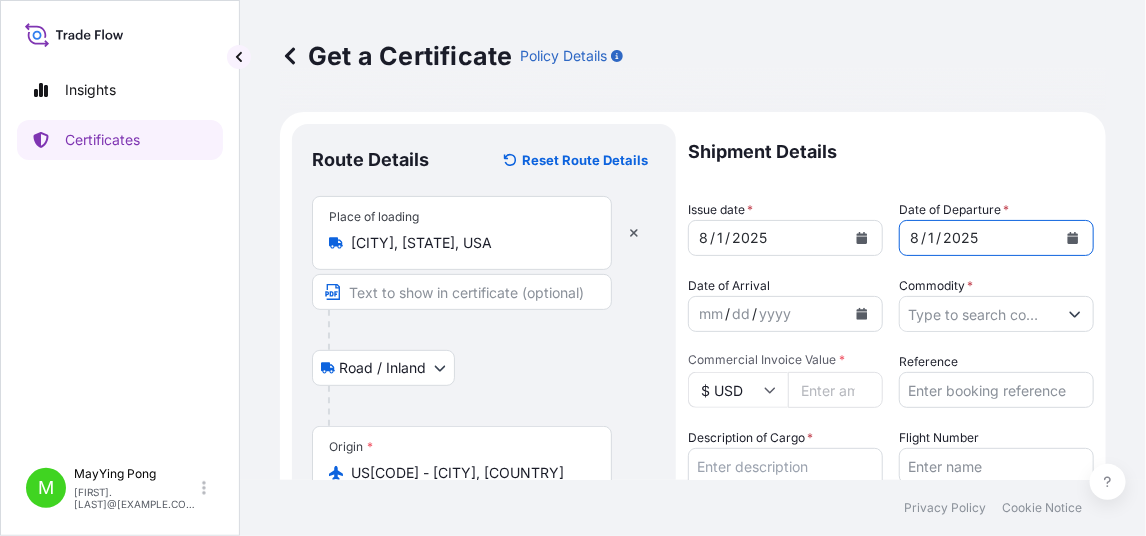 click 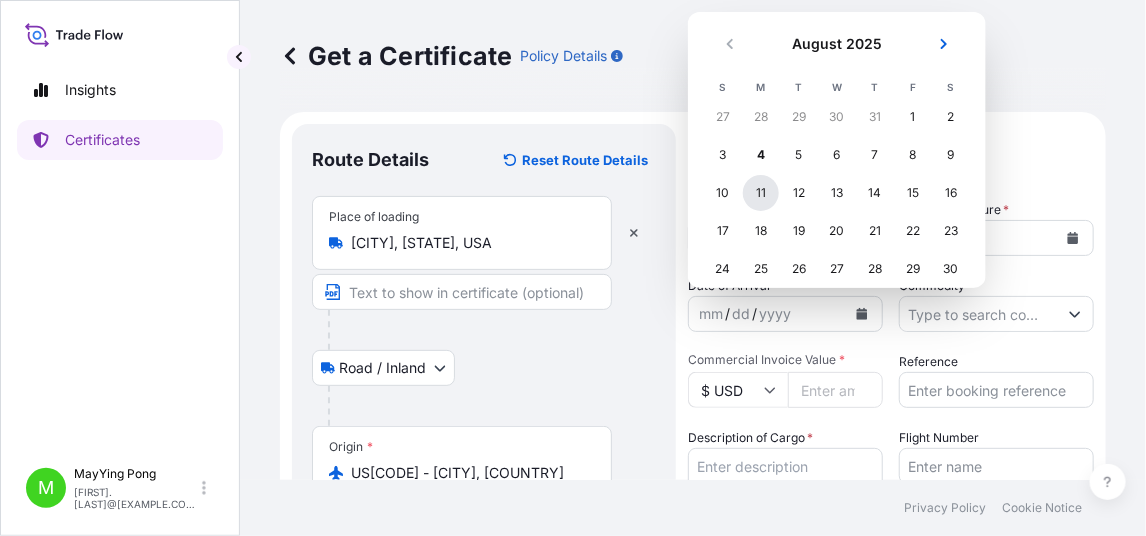 click on "11" at bounding box center [761, 193] 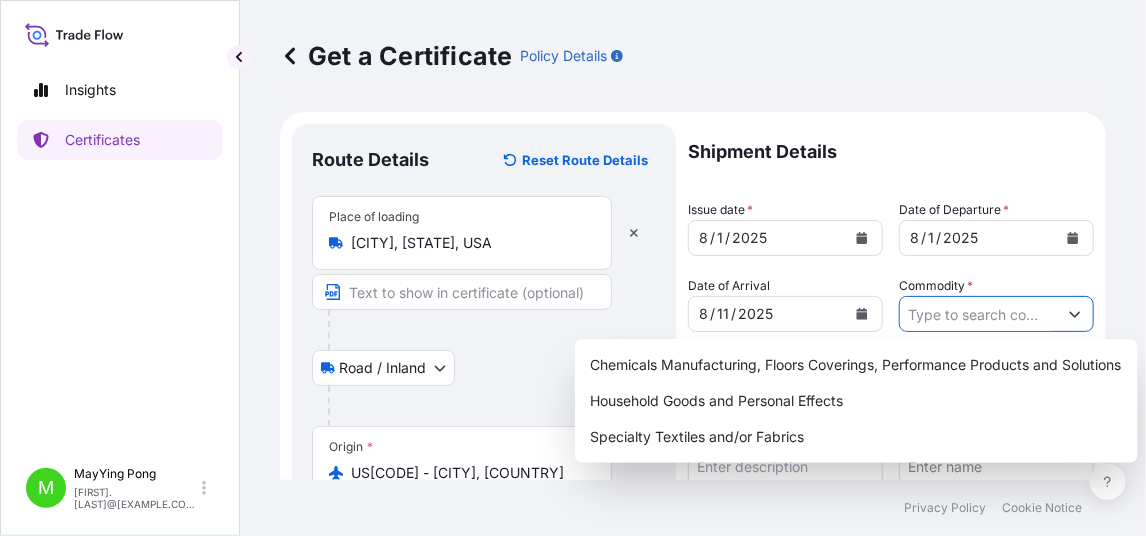 click on "Commodity *" at bounding box center (978, 314) 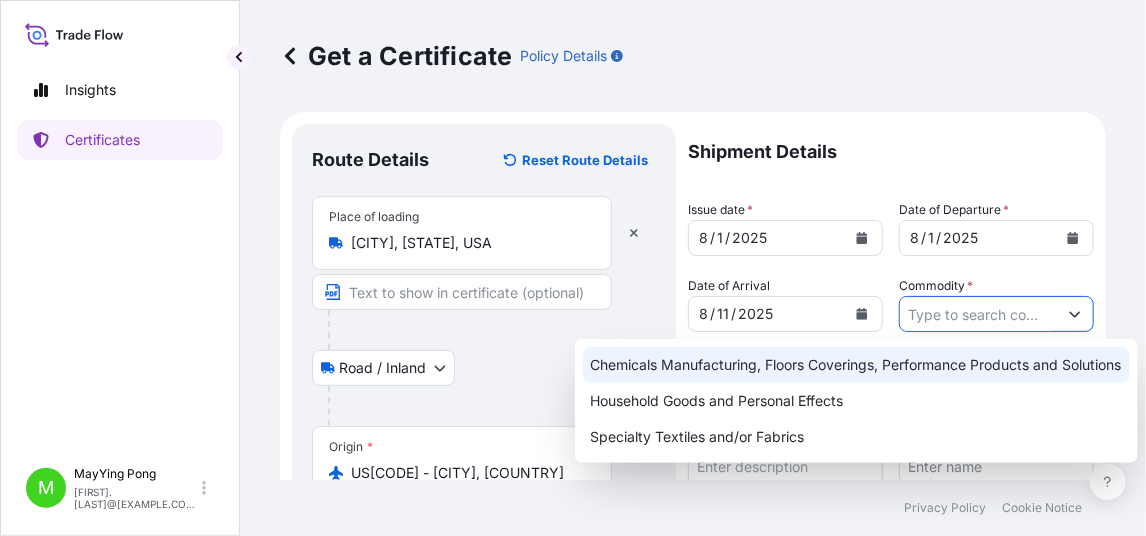 click on "Chemicals Manufacturing, Floors Coverings, Performance Products and Solutions" at bounding box center (856, 365) 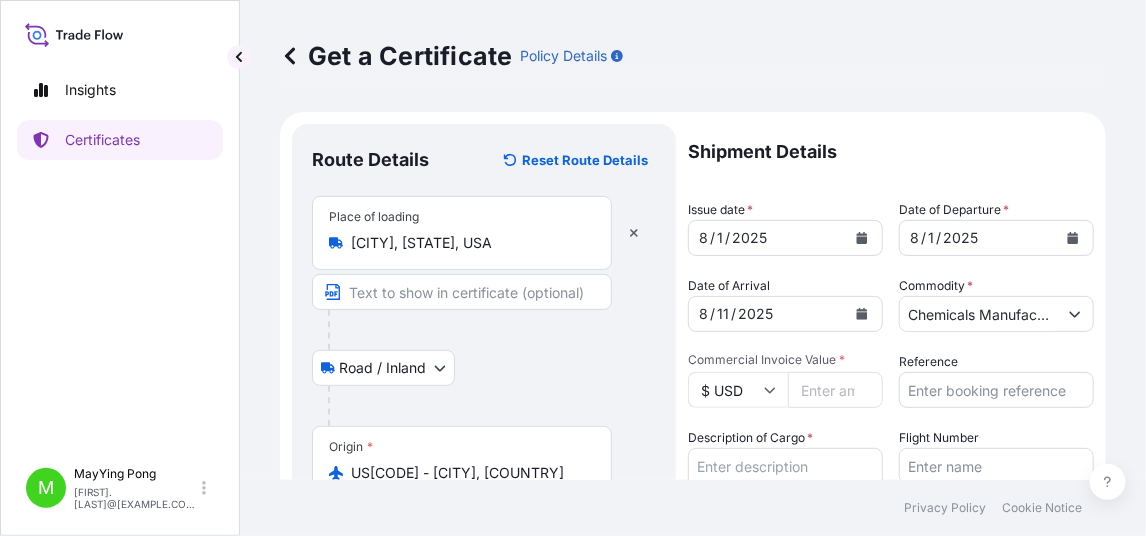 click on "Commercial Invoice Value    *" at bounding box center (835, 390) 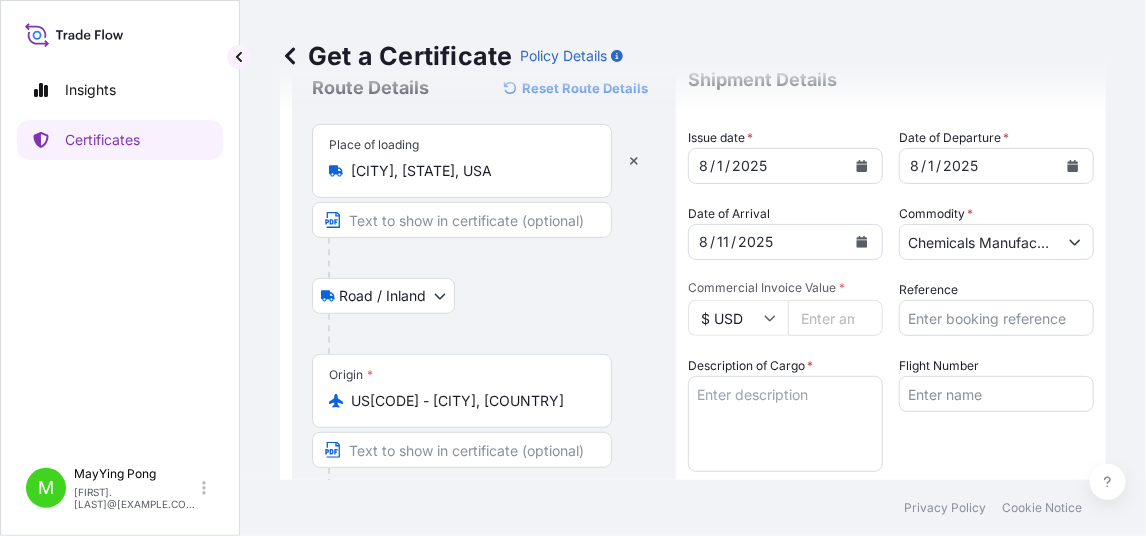 scroll, scrollTop: 100, scrollLeft: 0, axis: vertical 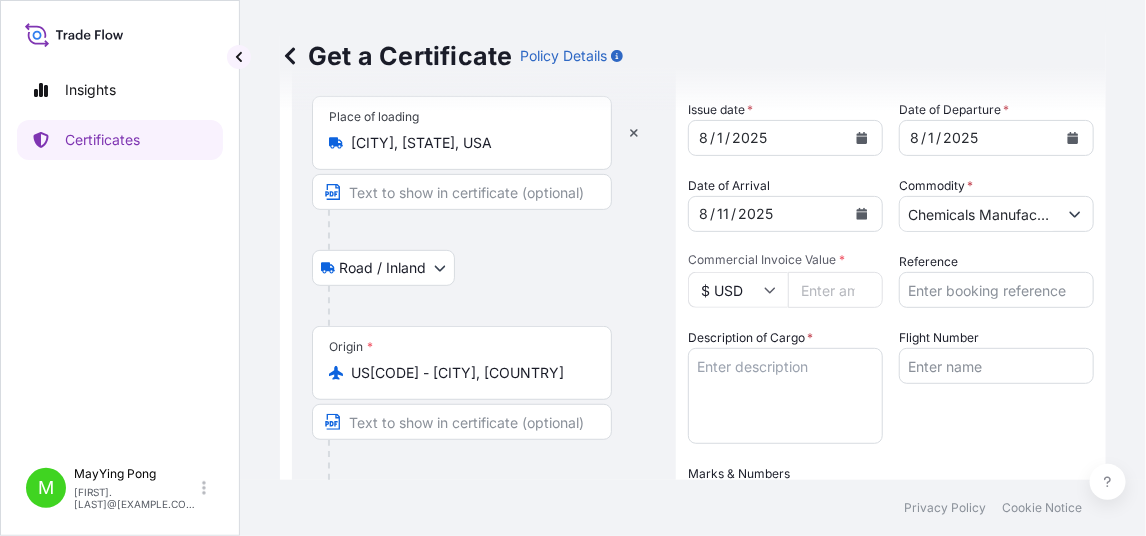 click on "Commercial Invoice Value    *" at bounding box center [835, 290] 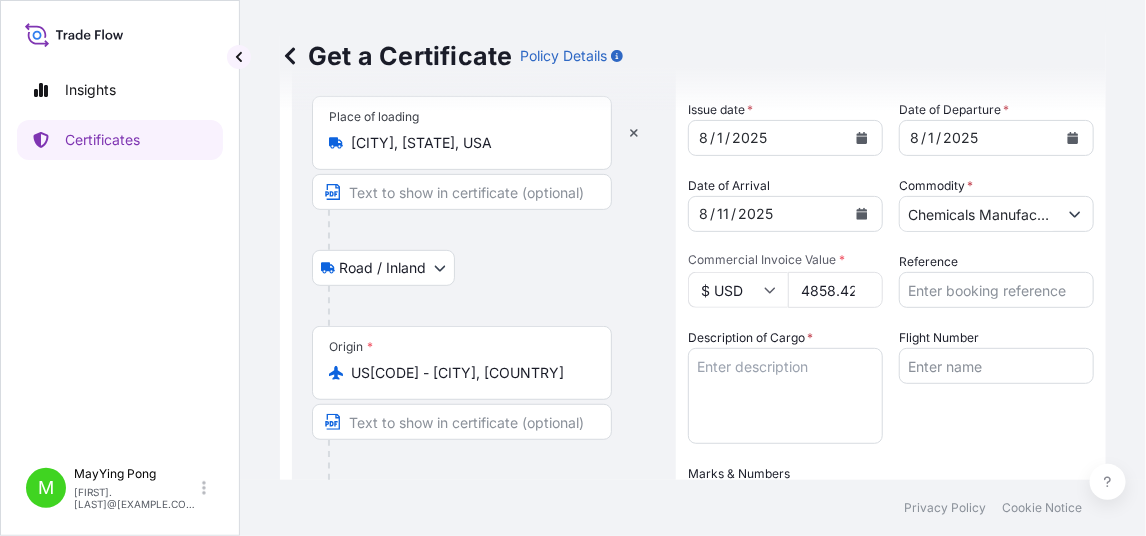 scroll, scrollTop: 0, scrollLeft: 8, axis: horizontal 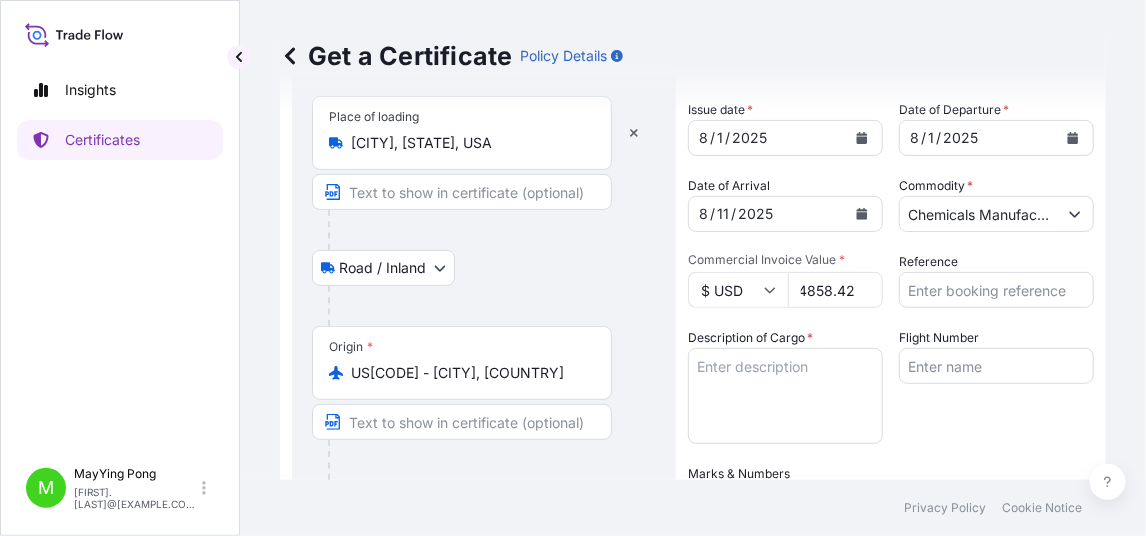click on "4858.42" at bounding box center (835, 290) 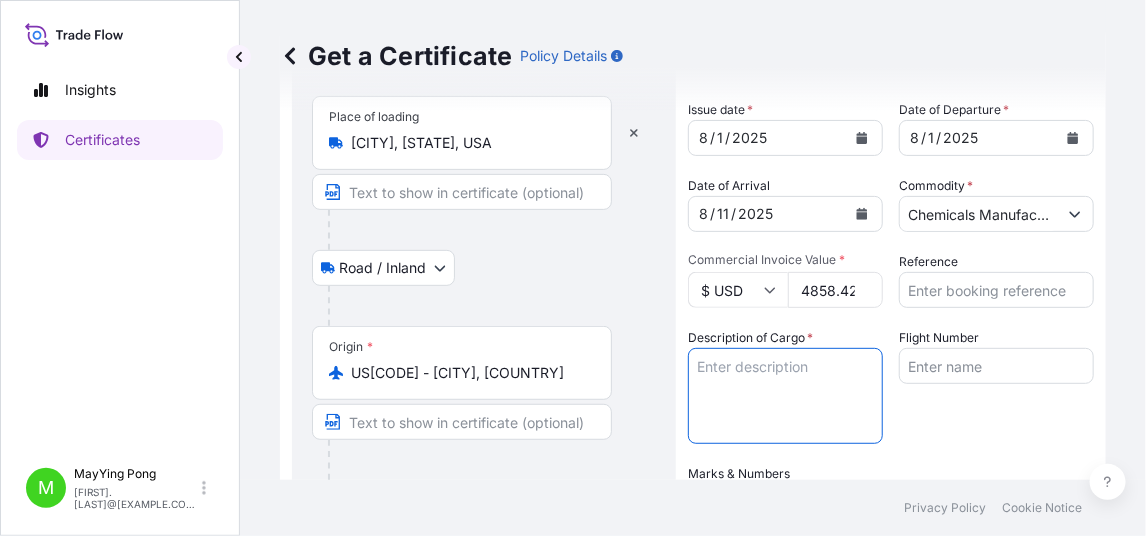 click on "Description of Cargo *" at bounding box center (785, 396) 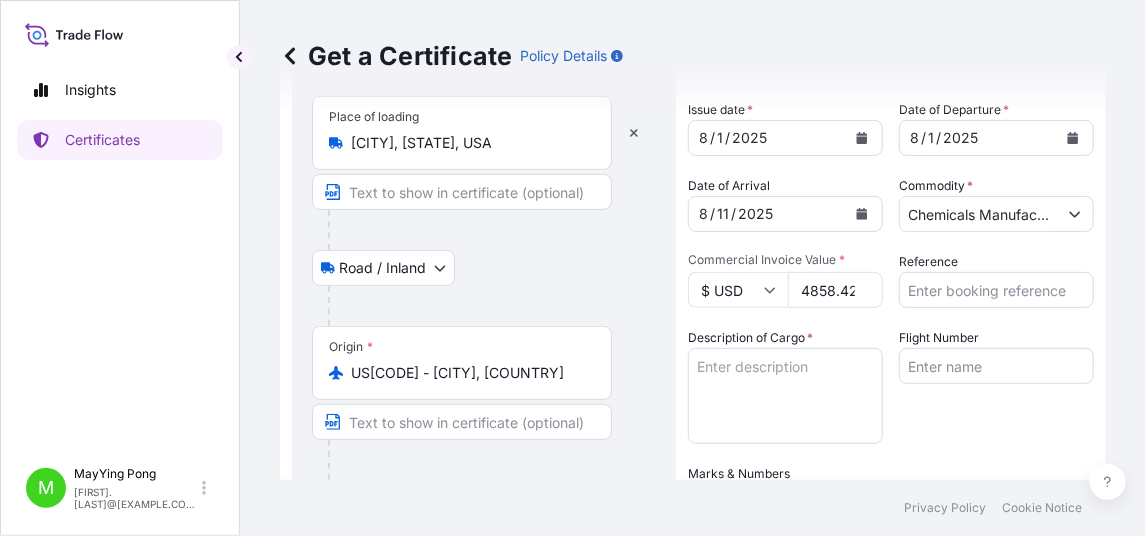 click on "Reference" at bounding box center (996, 290) 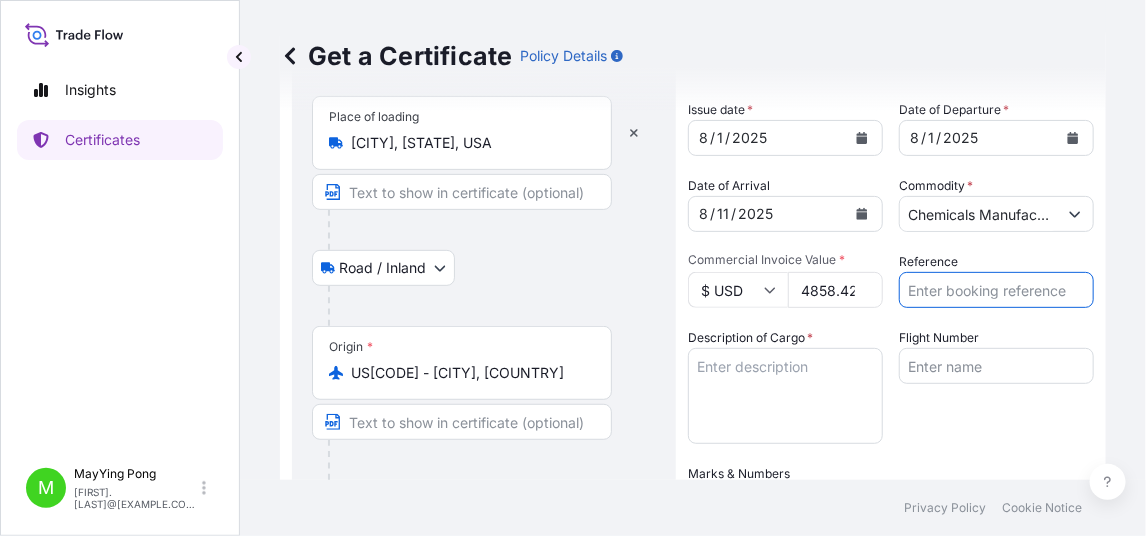 paste on "1003558522" 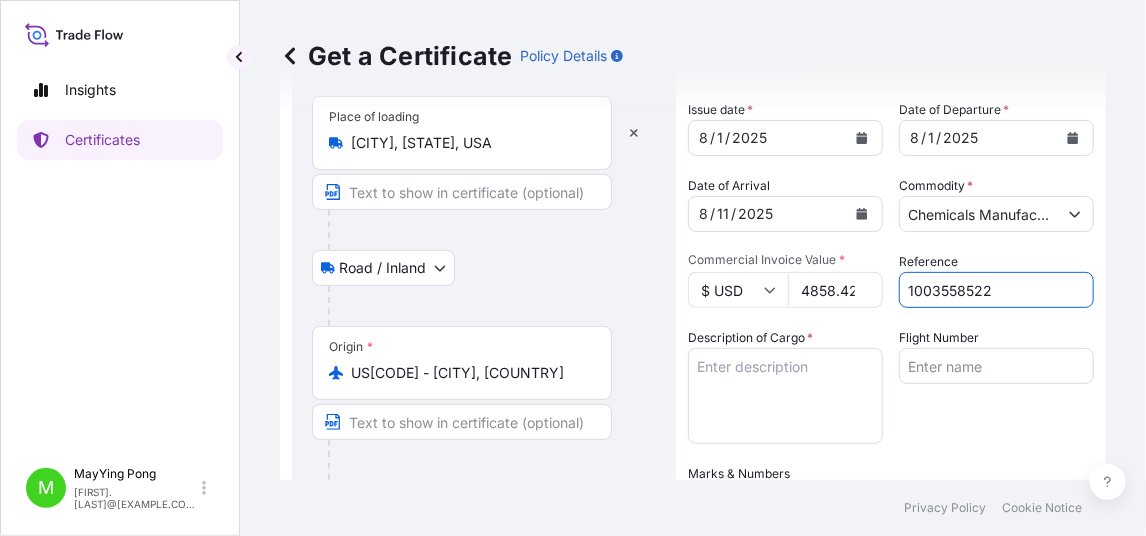 click on "1003558522" at bounding box center (996, 290) 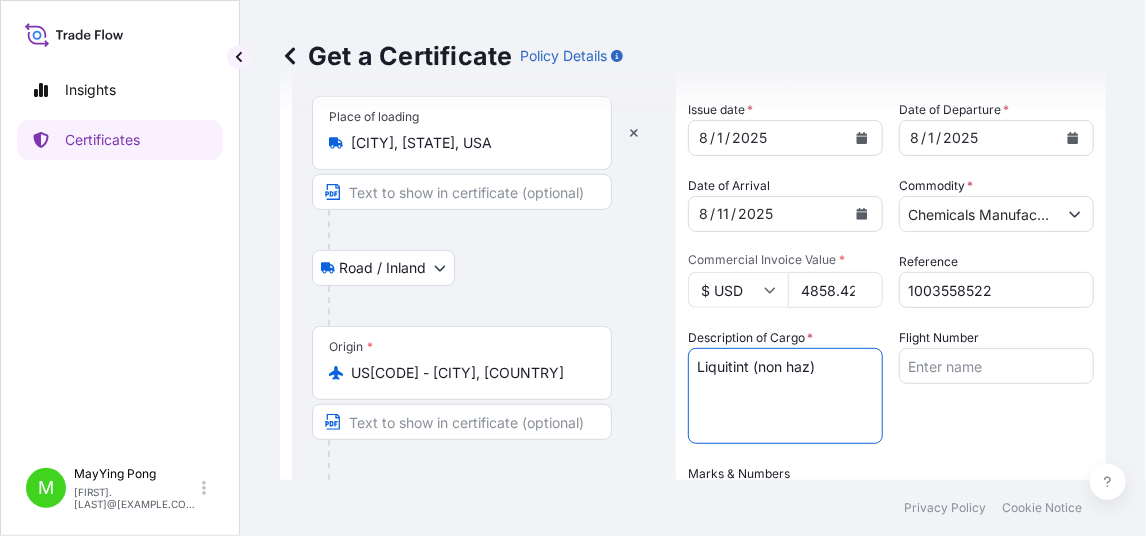 type on "Liquitint (non haz)" 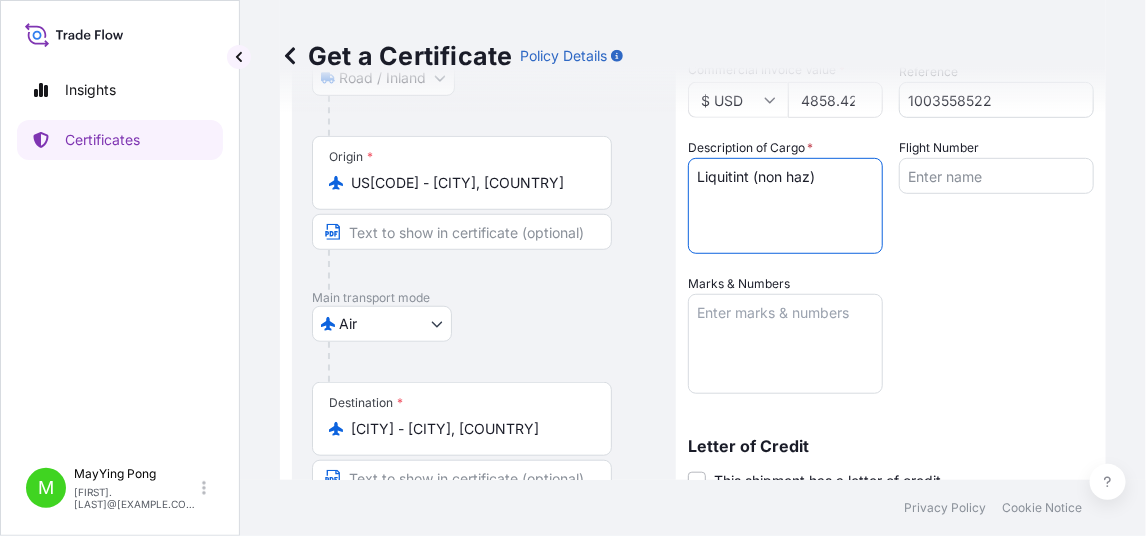 scroll, scrollTop: 399, scrollLeft: 0, axis: vertical 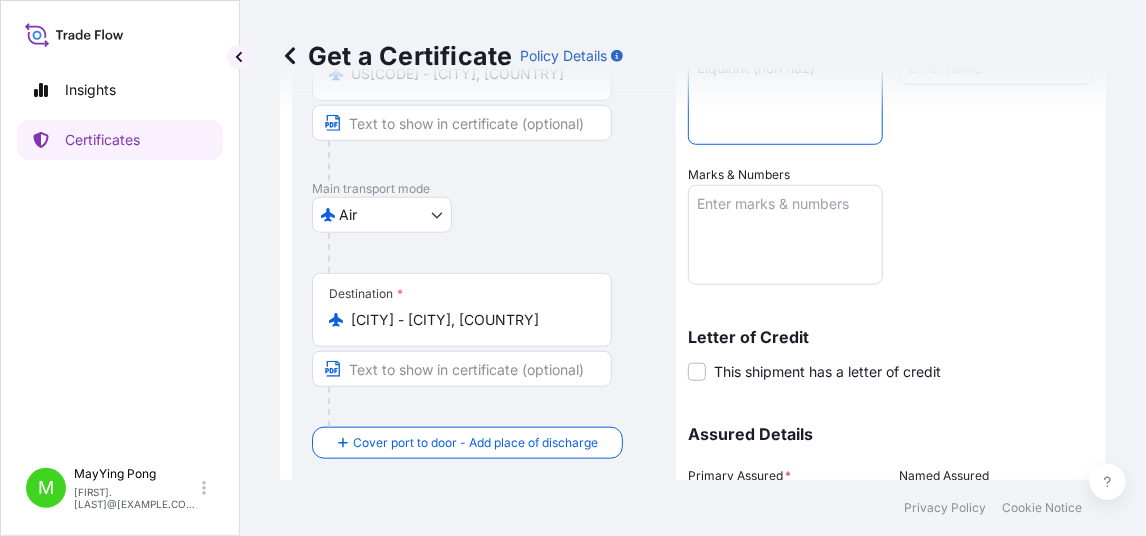 click on "Marks & Numbers" at bounding box center [785, 235] 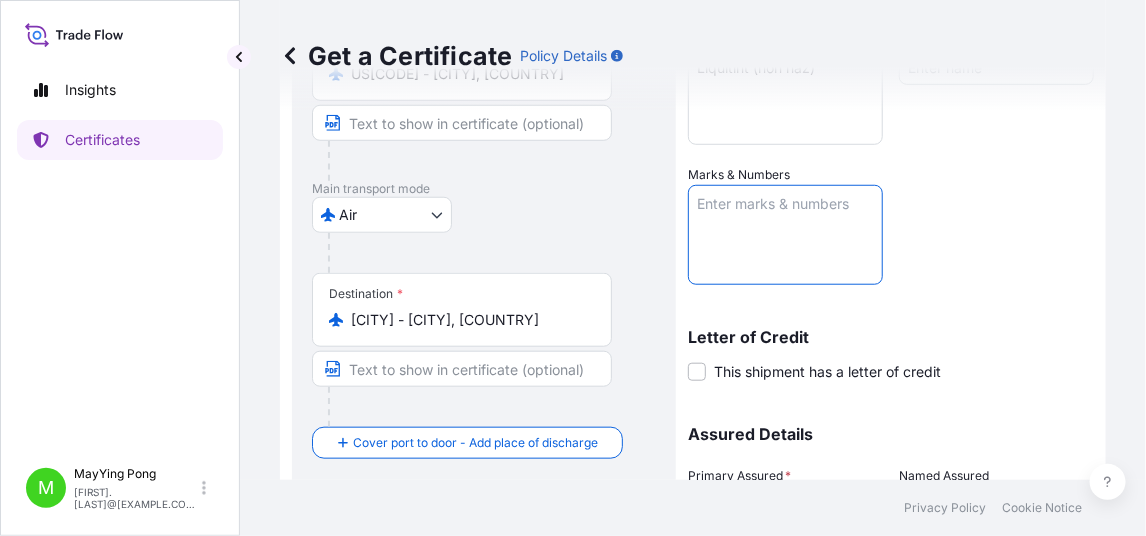 paste on "Shipping marks:
TSC/BANGKOK
THAILAND" 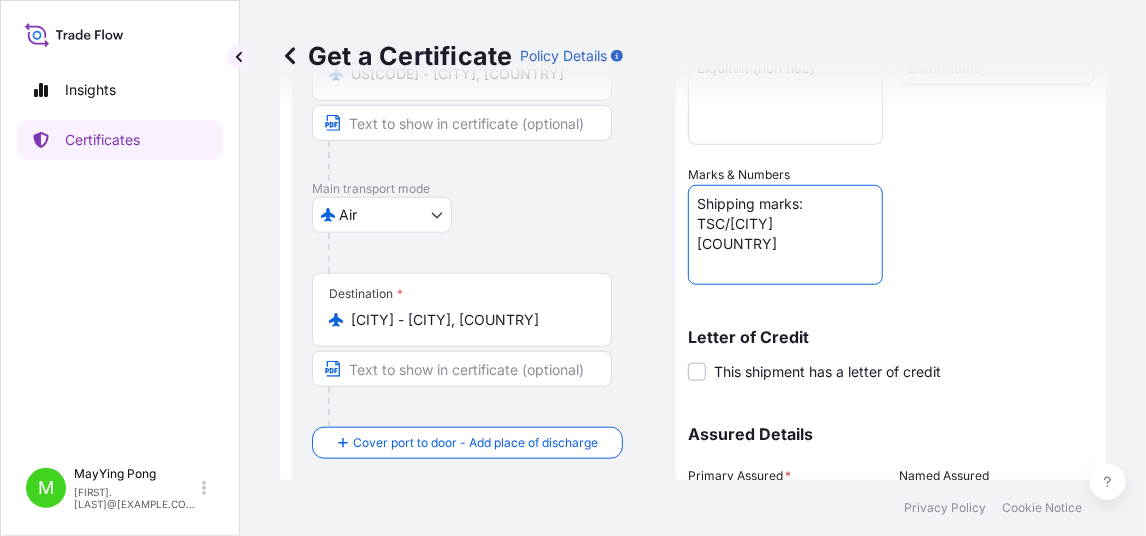 scroll, scrollTop: 587, scrollLeft: 0, axis: vertical 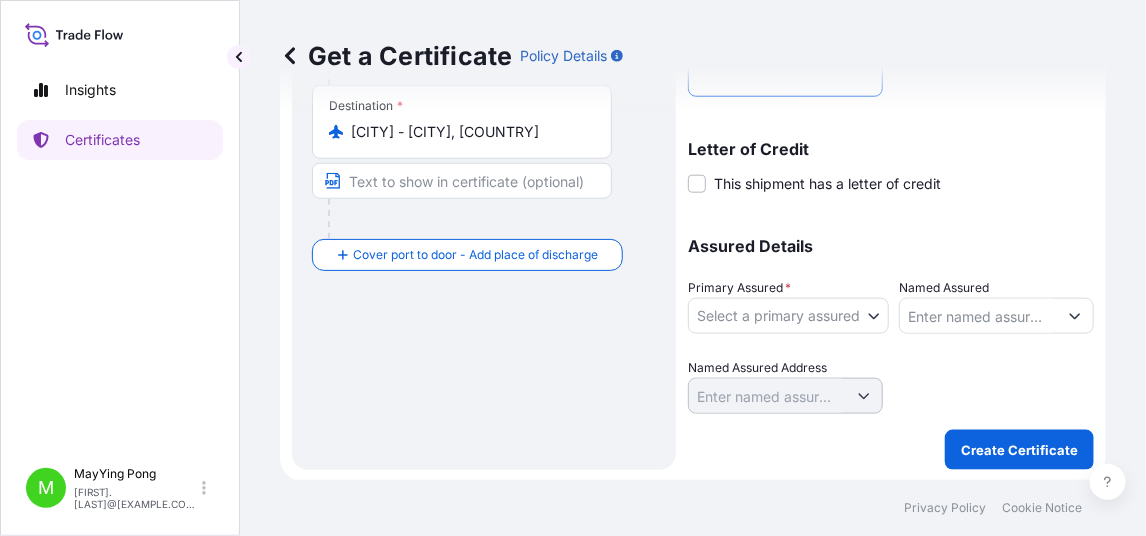 type on "Shipping marks:
TSC/BANGKOK
THAILAND" 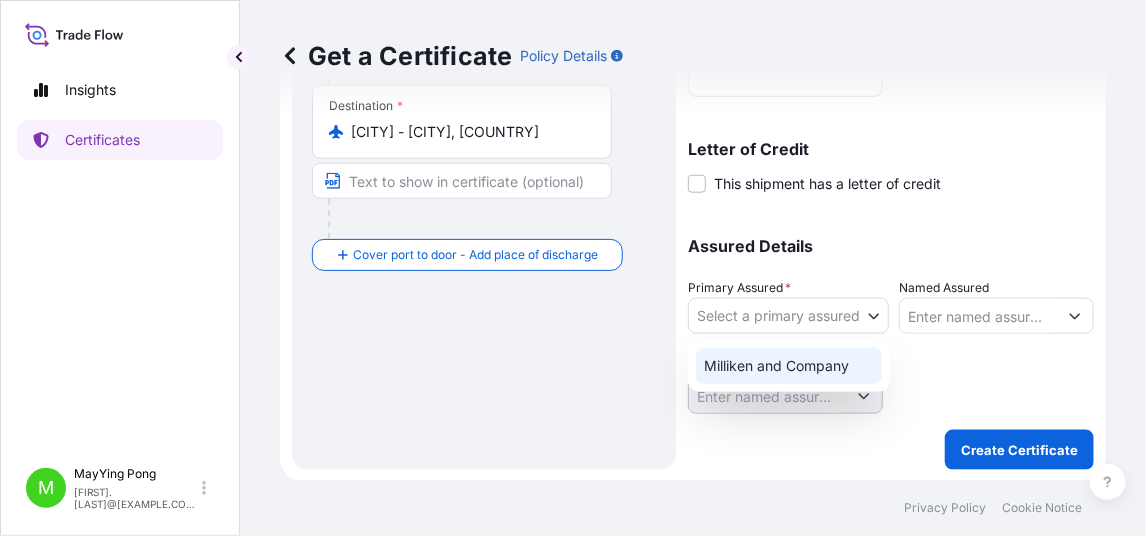 click on "Milliken and Company" at bounding box center [789, 366] 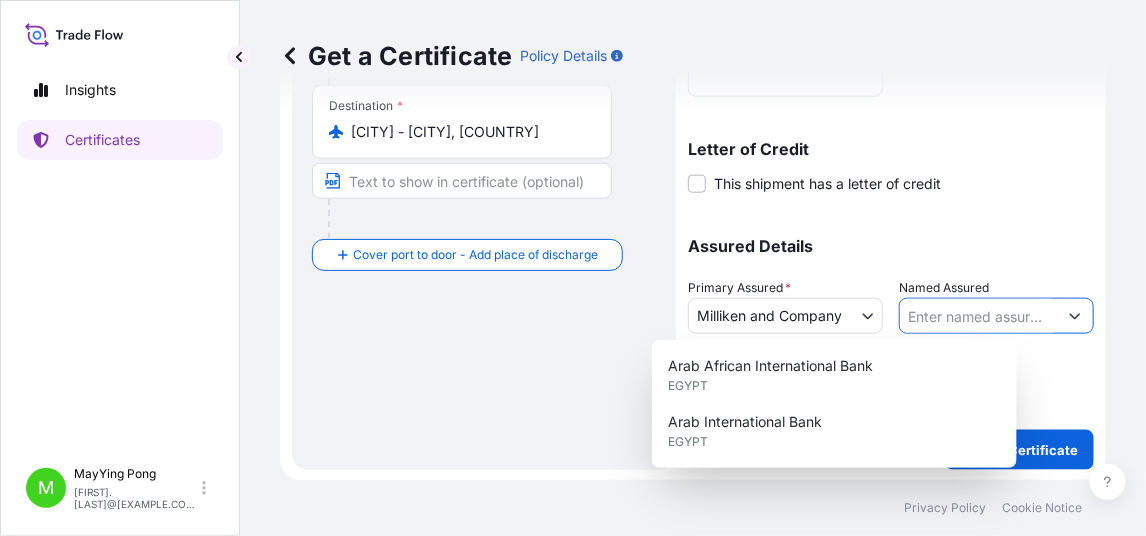 click on "Named Assured" at bounding box center (978, 316) 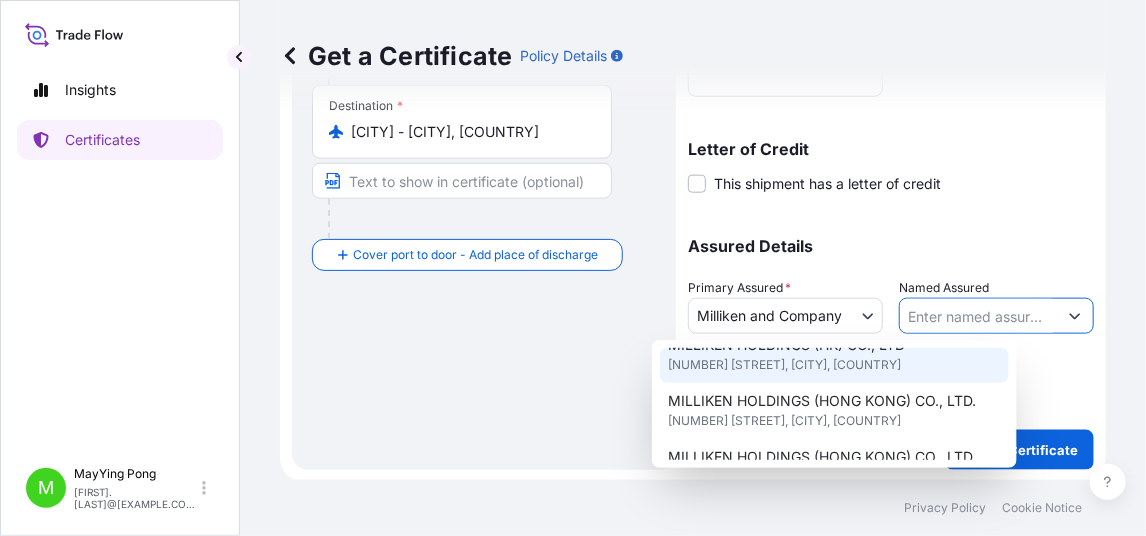 scroll, scrollTop: 399, scrollLeft: 0, axis: vertical 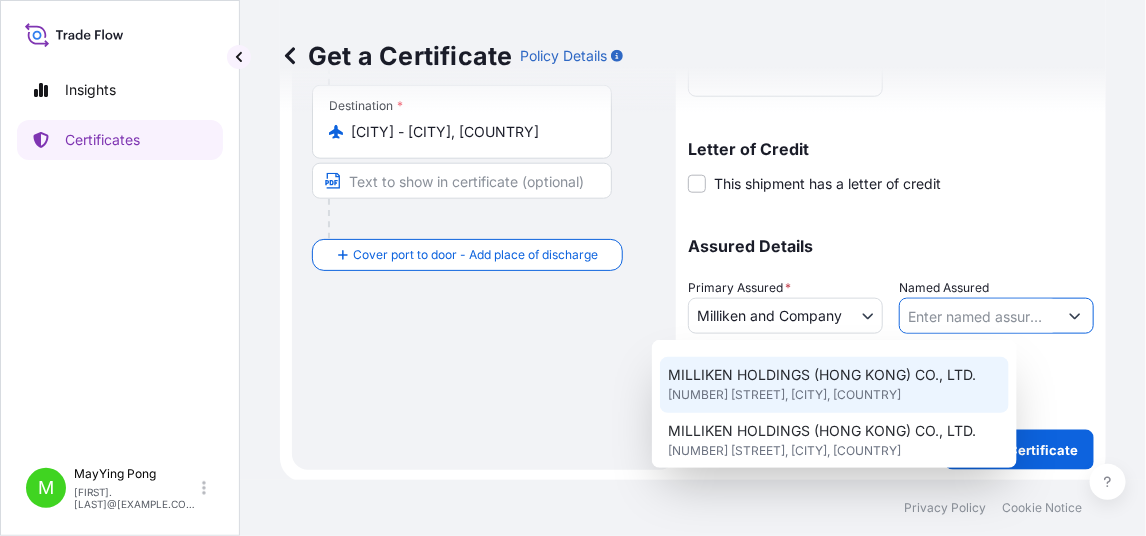 click on "17/F UNION PARK TOWER, NO. 168  ELECTRIC ROAD,, HONG KONG, CHINA" at bounding box center [784, 395] 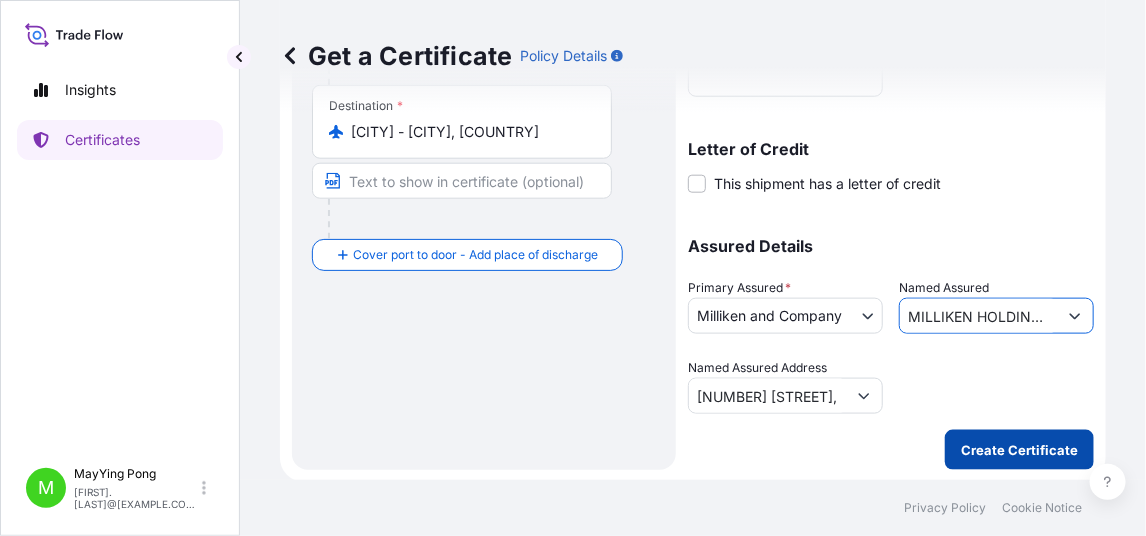 click on "Create Certificate" at bounding box center [1019, 450] 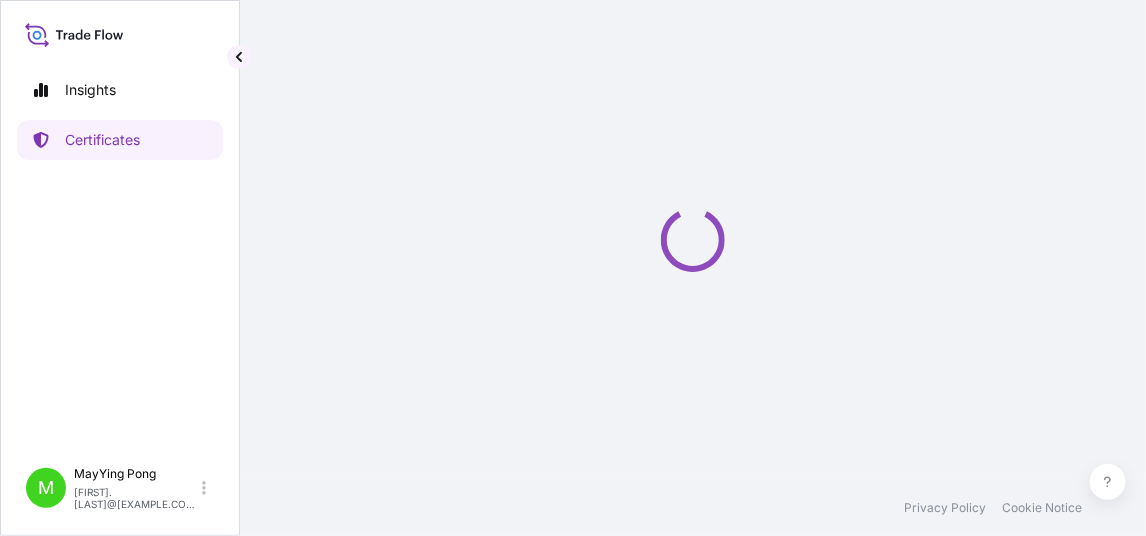 scroll, scrollTop: 0, scrollLeft: 0, axis: both 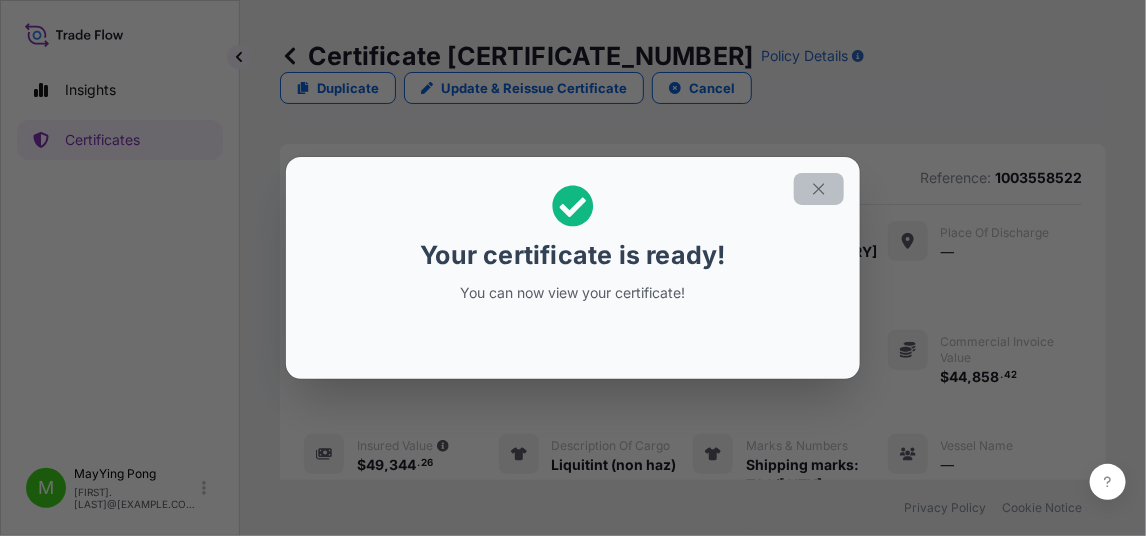 click 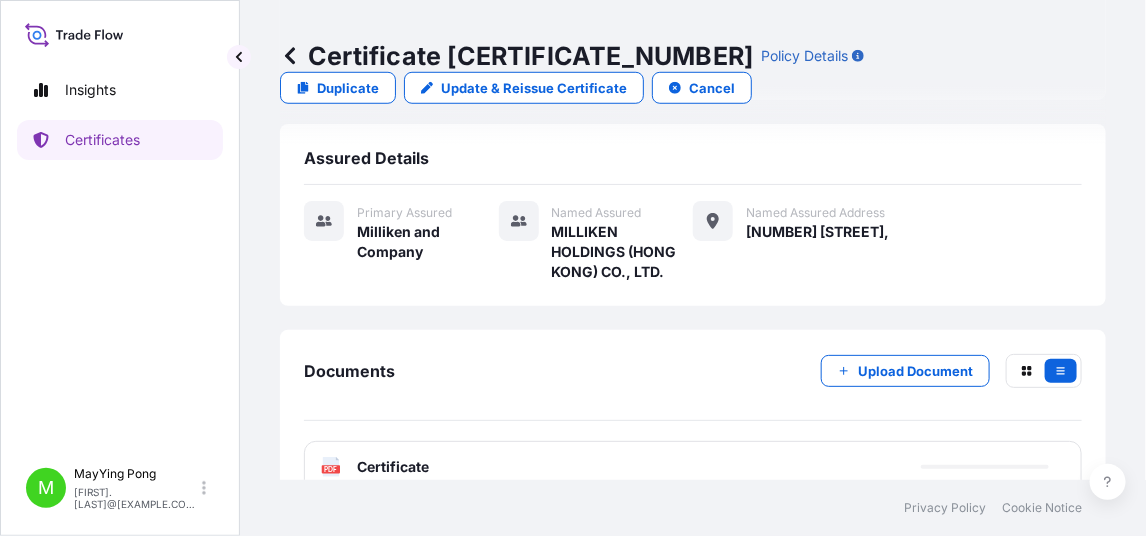 scroll, scrollTop: 472, scrollLeft: 0, axis: vertical 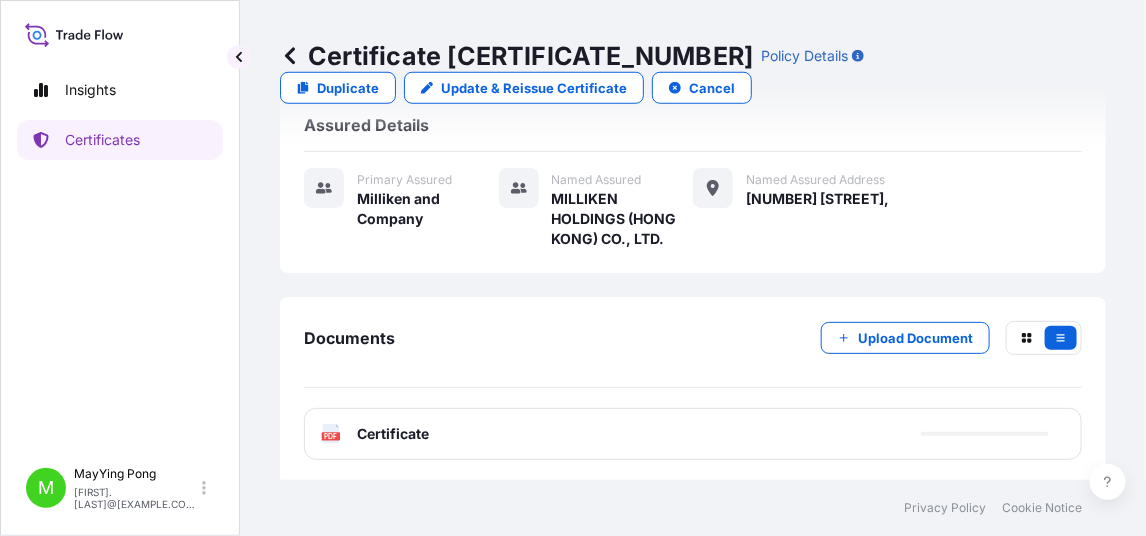 click on "Certificate" at bounding box center [393, 434] 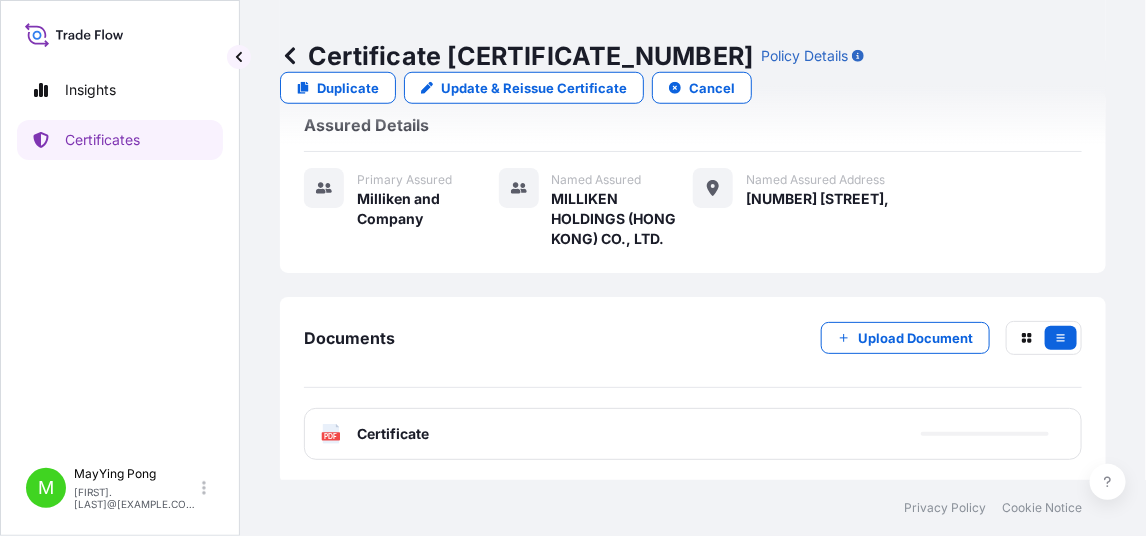 click 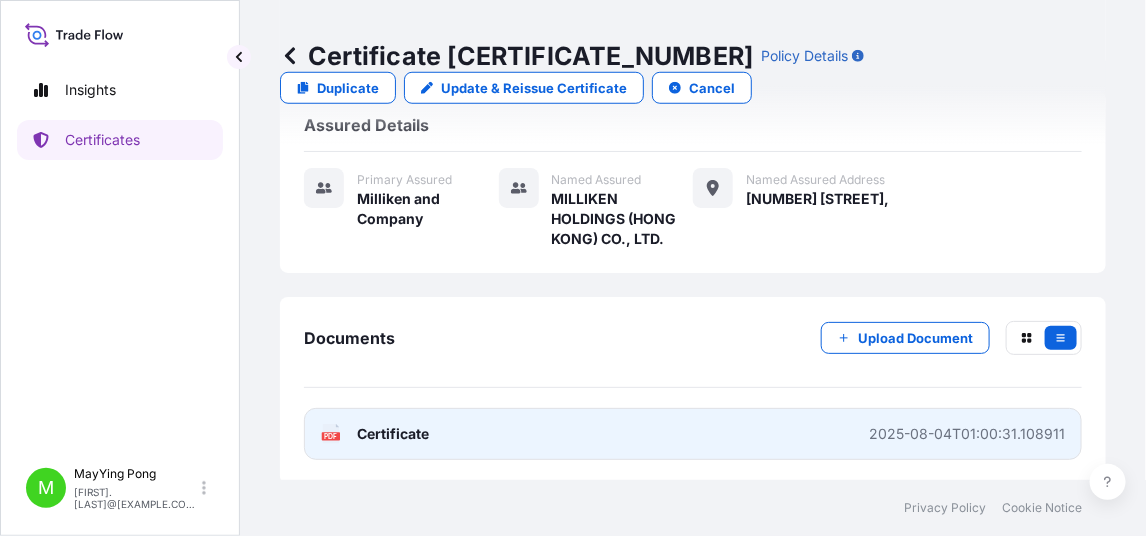 click on "PDF" 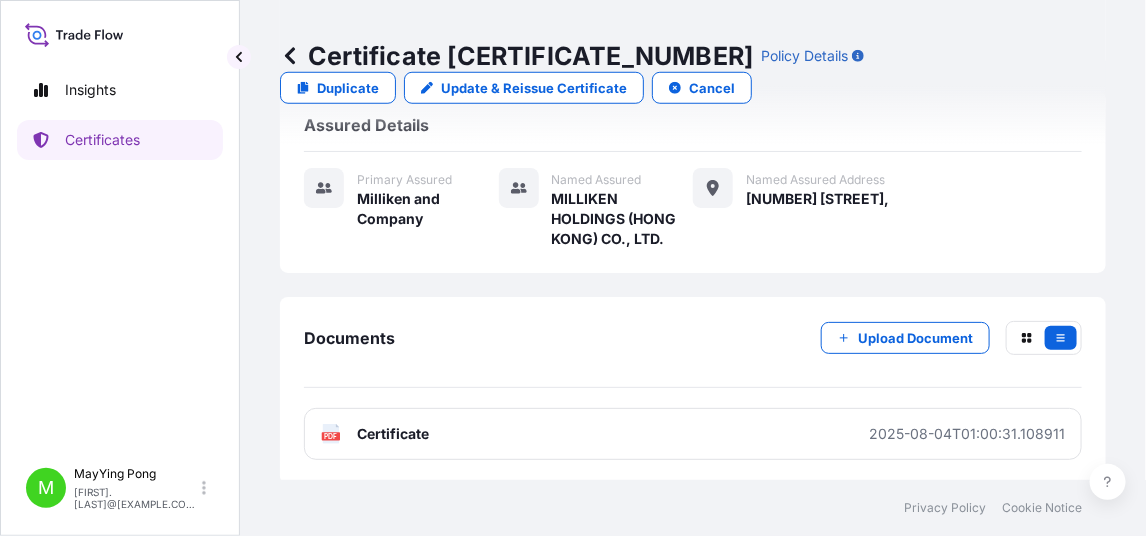 scroll, scrollTop: 0, scrollLeft: 0, axis: both 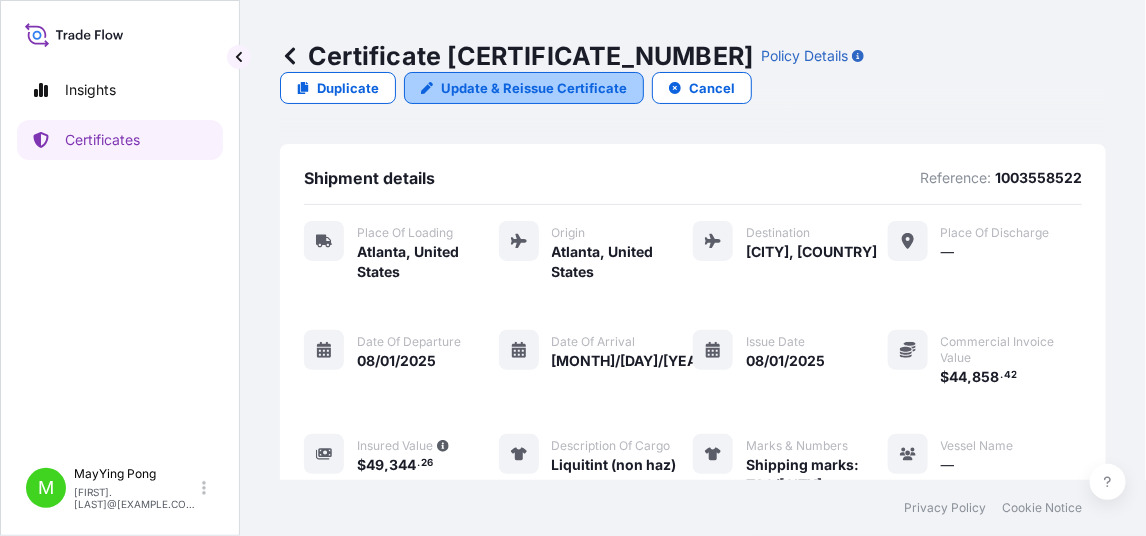 click on "Update & Reissue Certificate" at bounding box center (534, 88) 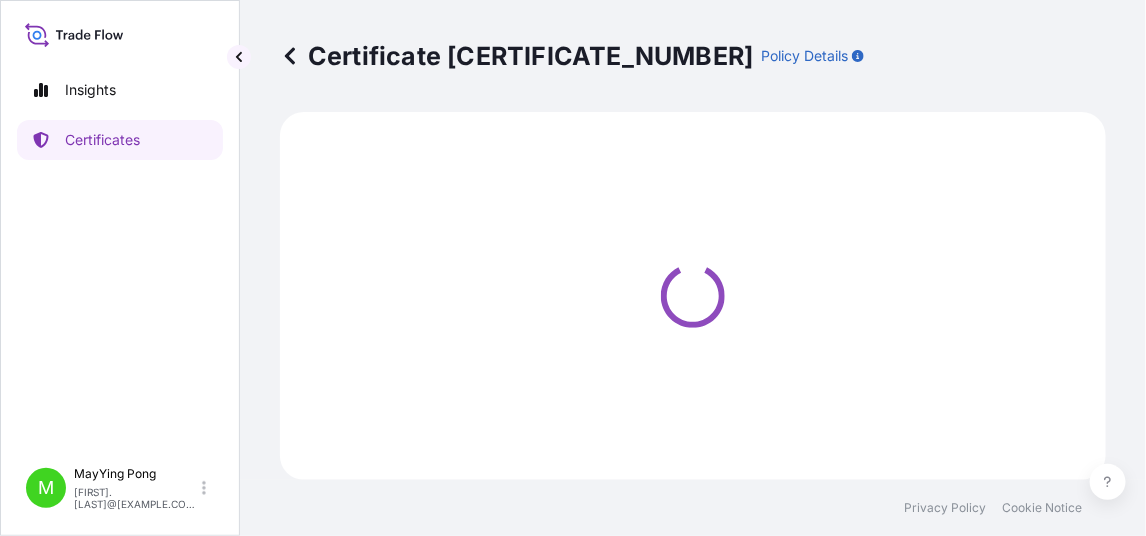 select on "Road / Inland" 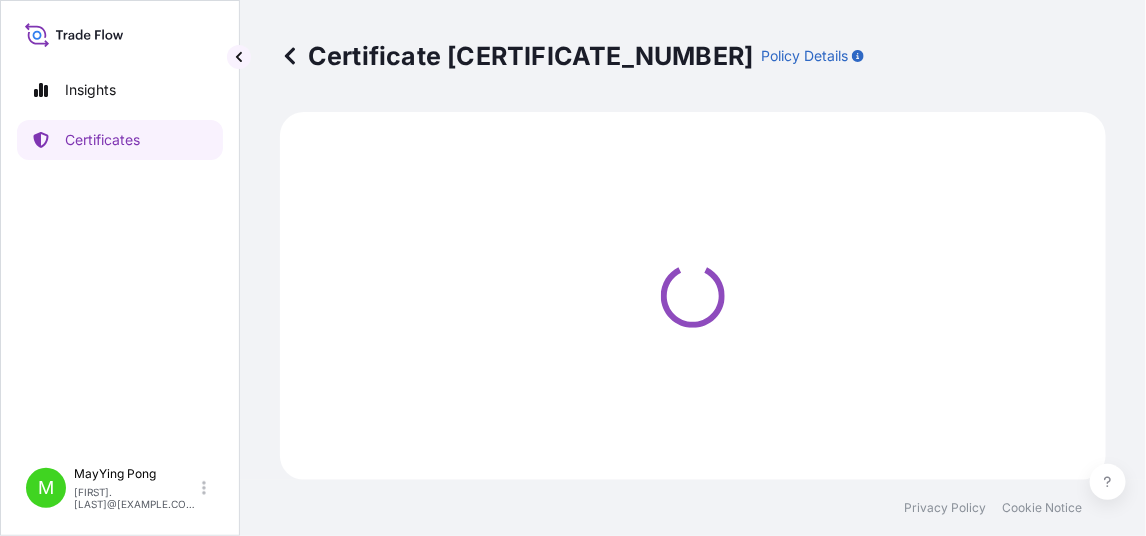 select on "Air" 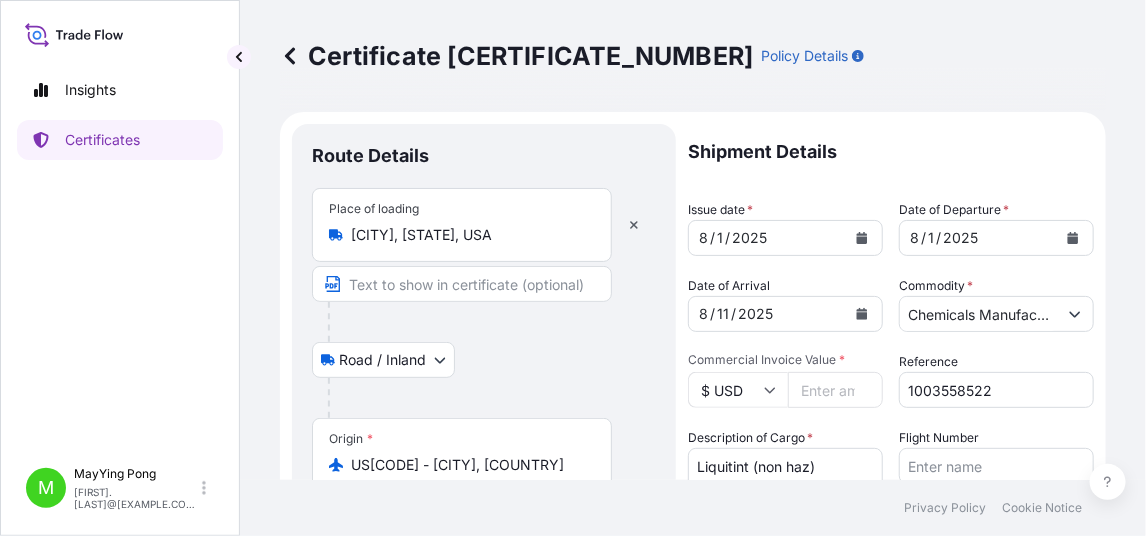 click on "44858.42" at bounding box center [835, 390] 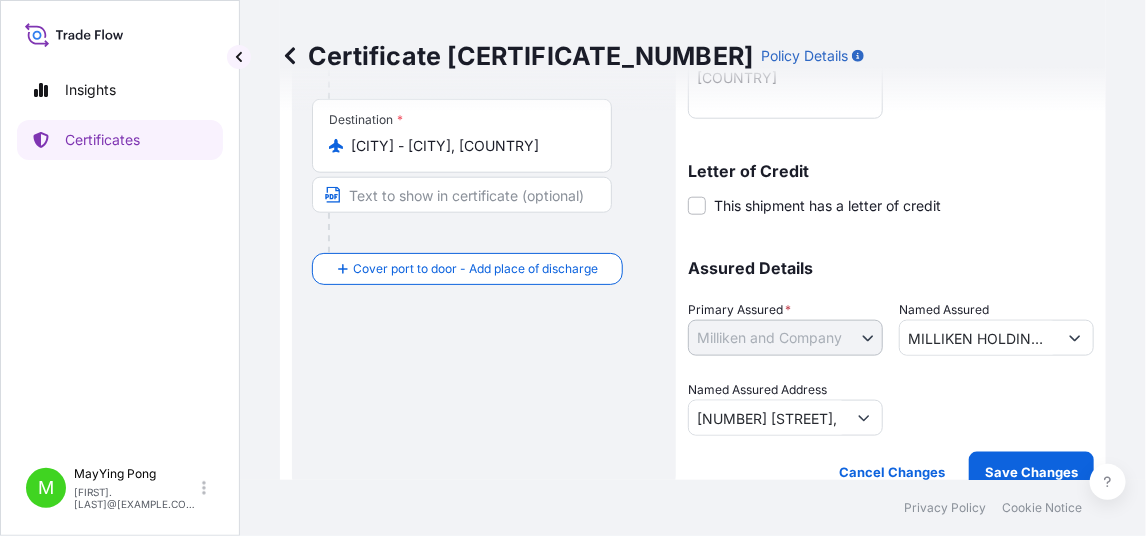 scroll, scrollTop: 587, scrollLeft: 0, axis: vertical 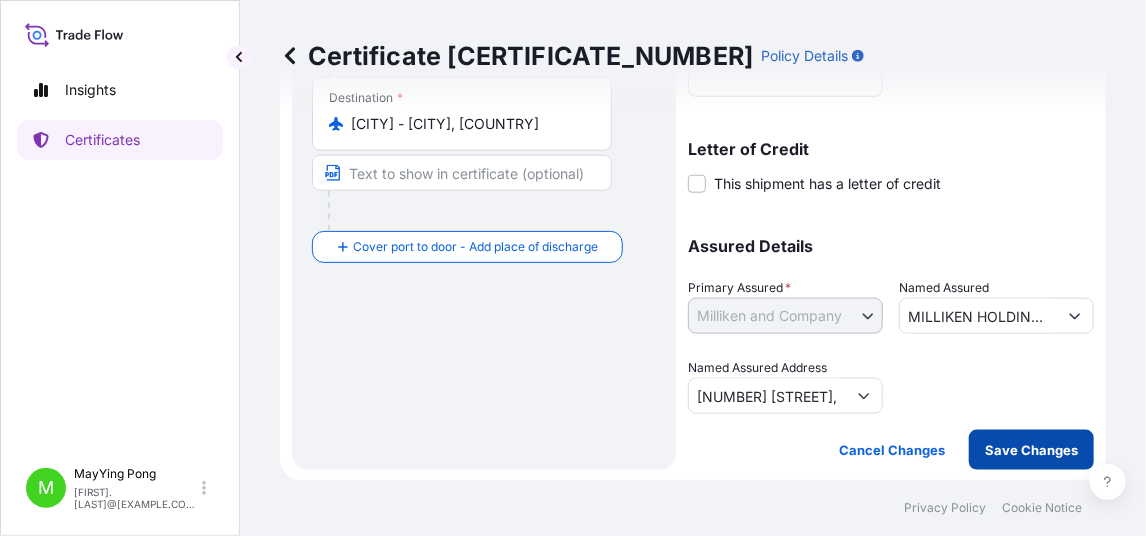 type on "4856.42" 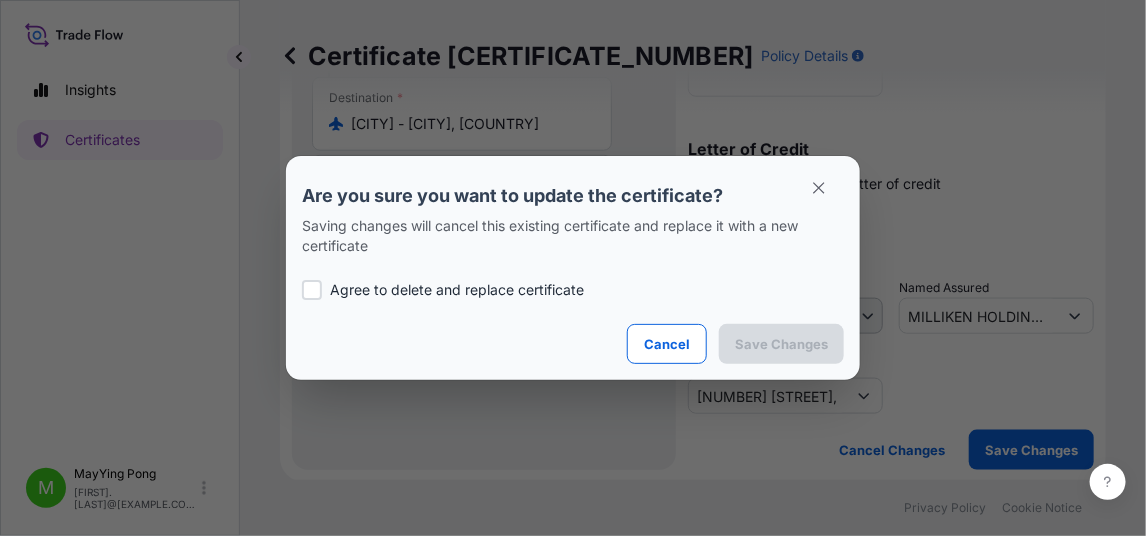 click on "Agree to delete and replace certificate" at bounding box center [457, 290] 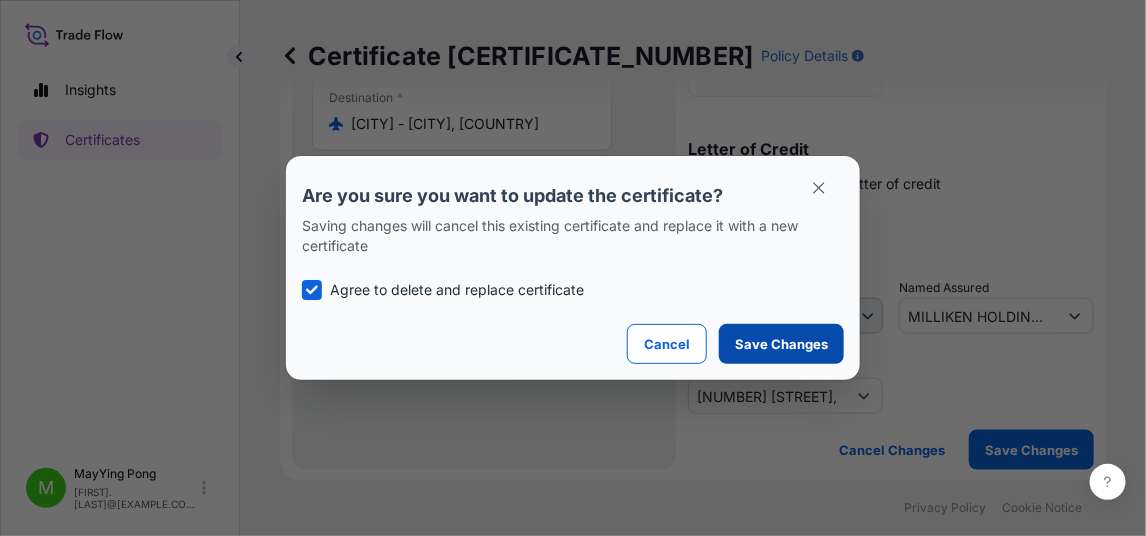 click on "Save Changes" at bounding box center (781, 344) 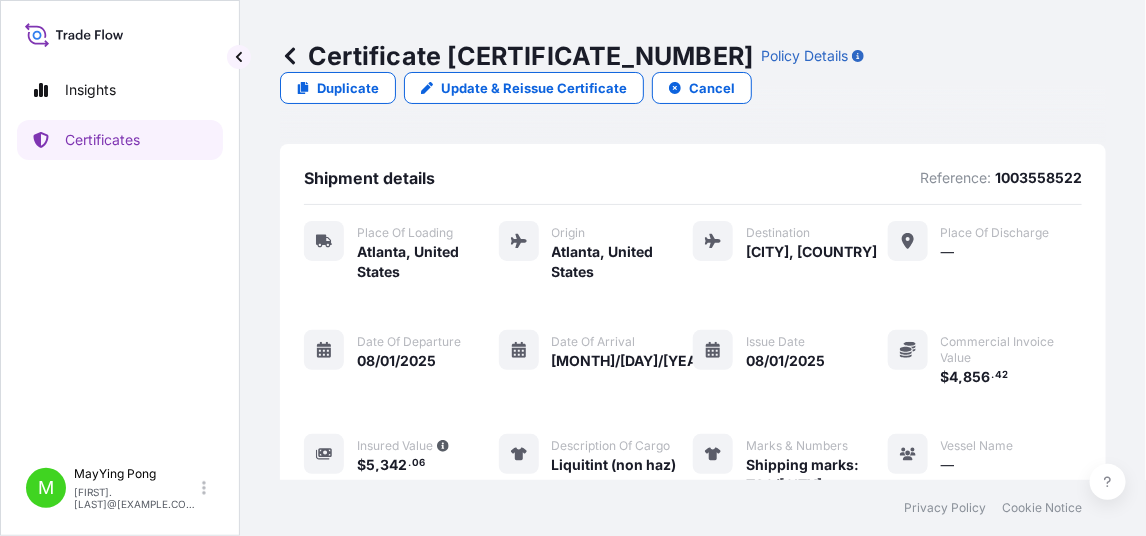 scroll, scrollTop: 472, scrollLeft: 0, axis: vertical 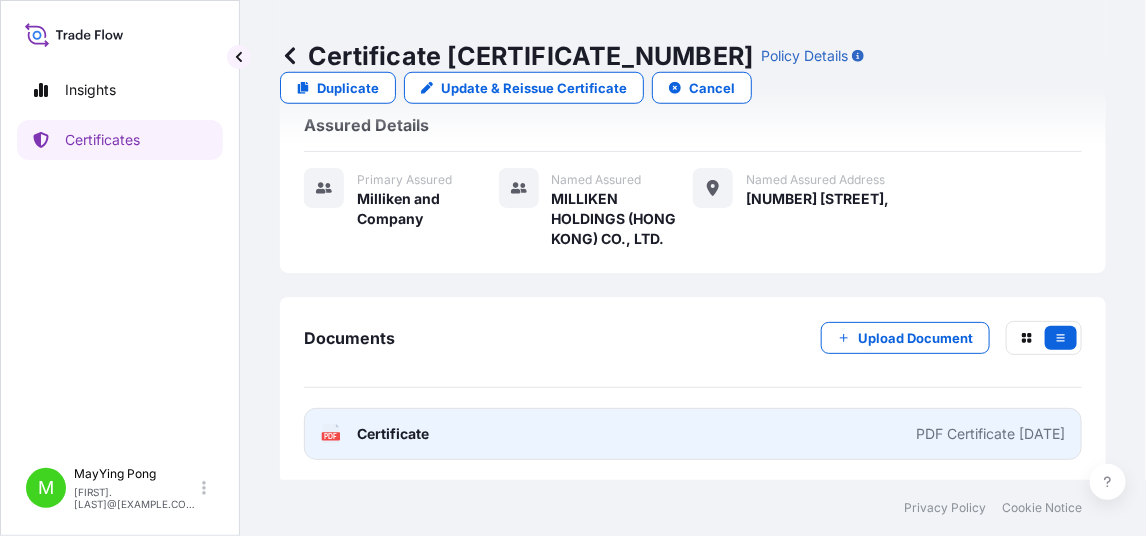 click on "Certificate" at bounding box center [393, 434] 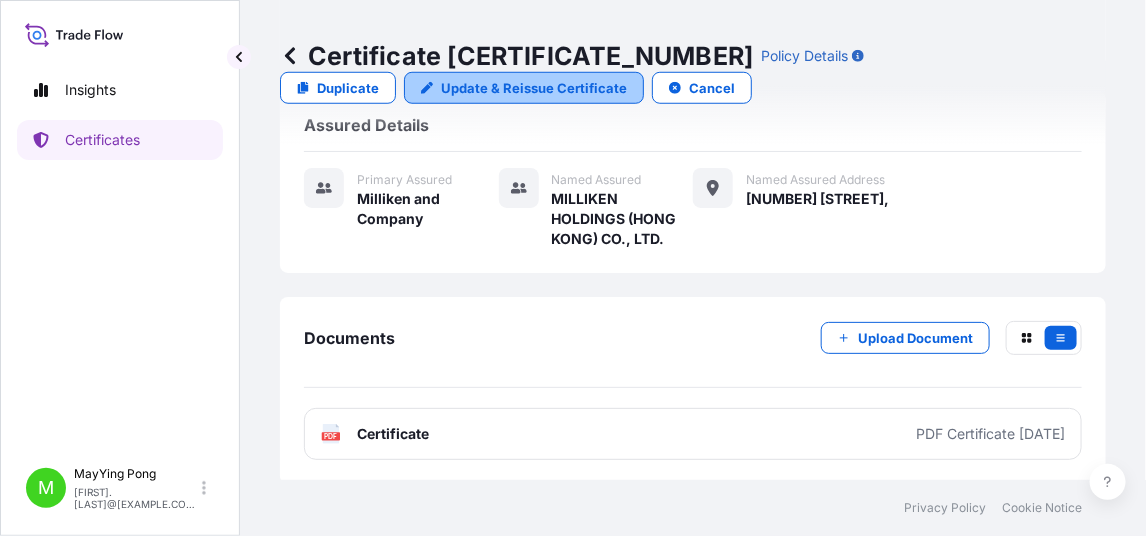 click on "Update & Reissue Certificate" at bounding box center [534, 88] 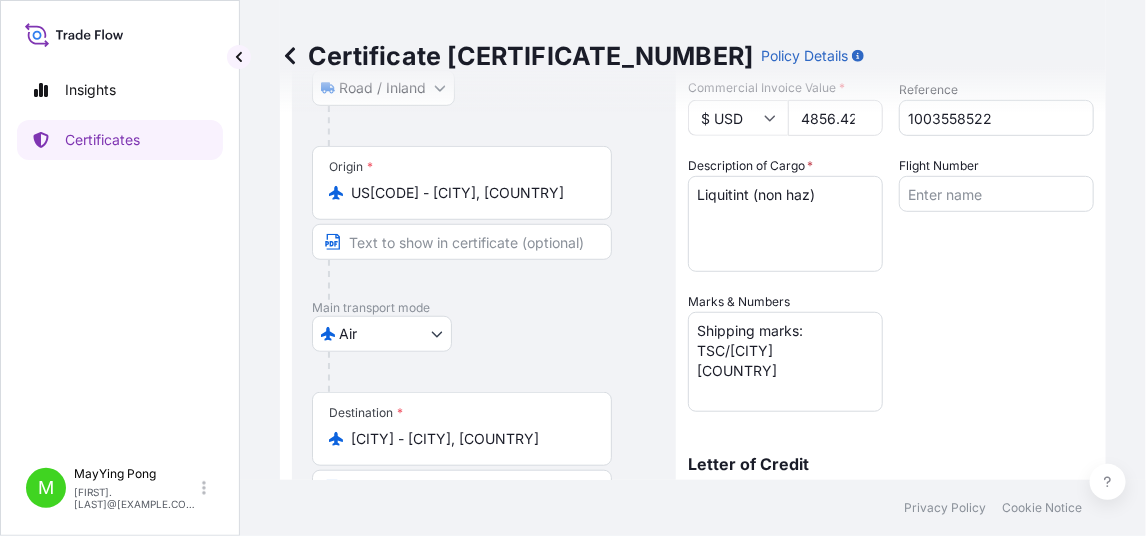 scroll, scrollTop: 0, scrollLeft: 0, axis: both 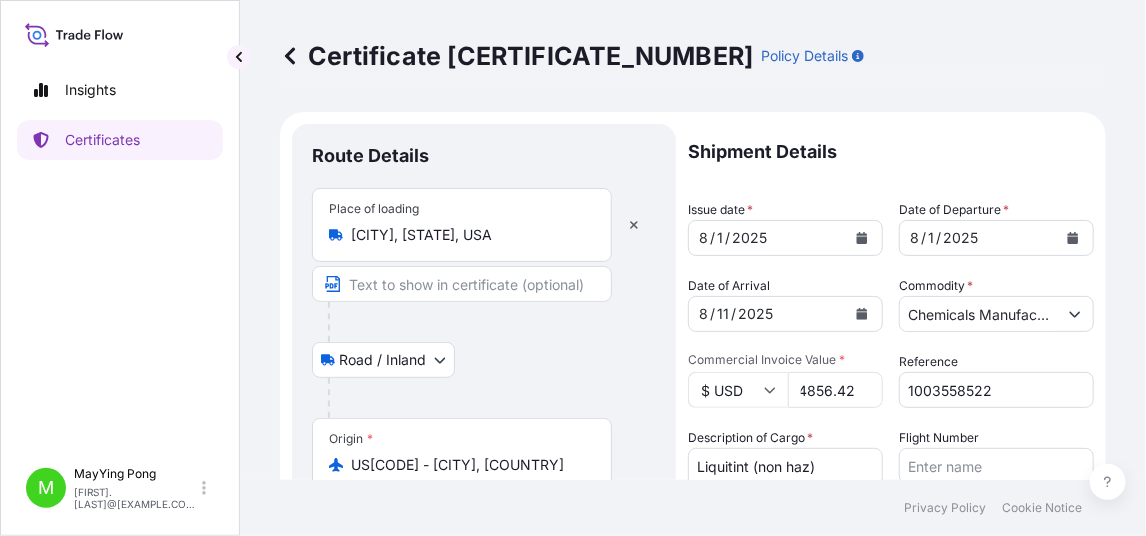 drag, startPoint x: 801, startPoint y: 389, endPoint x: 861, endPoint y: 385, distance: 60.133186 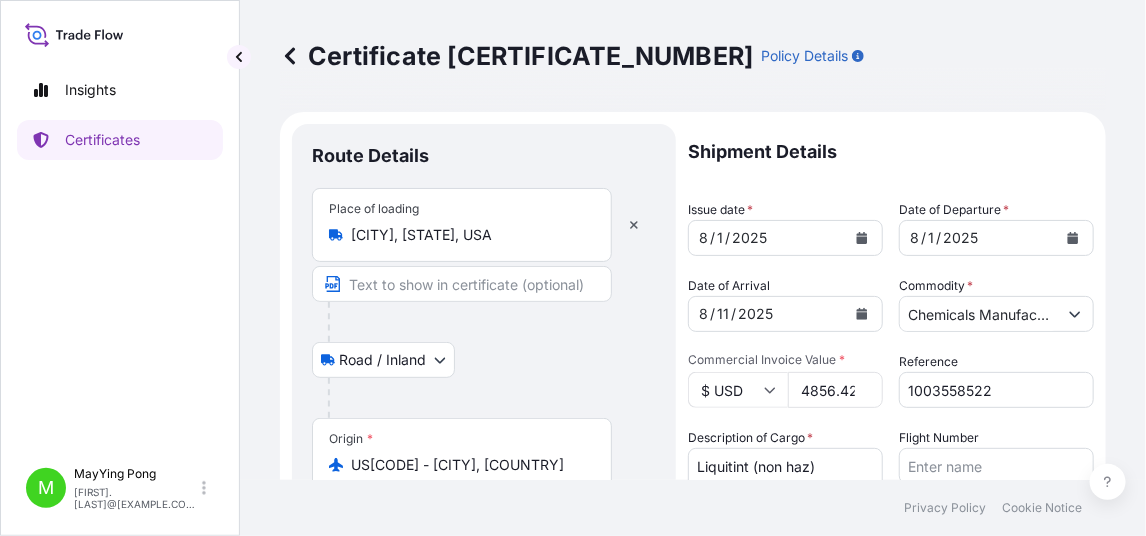 scroll, scrollTop: 0, scrollLeft: 8, axis: horizontal 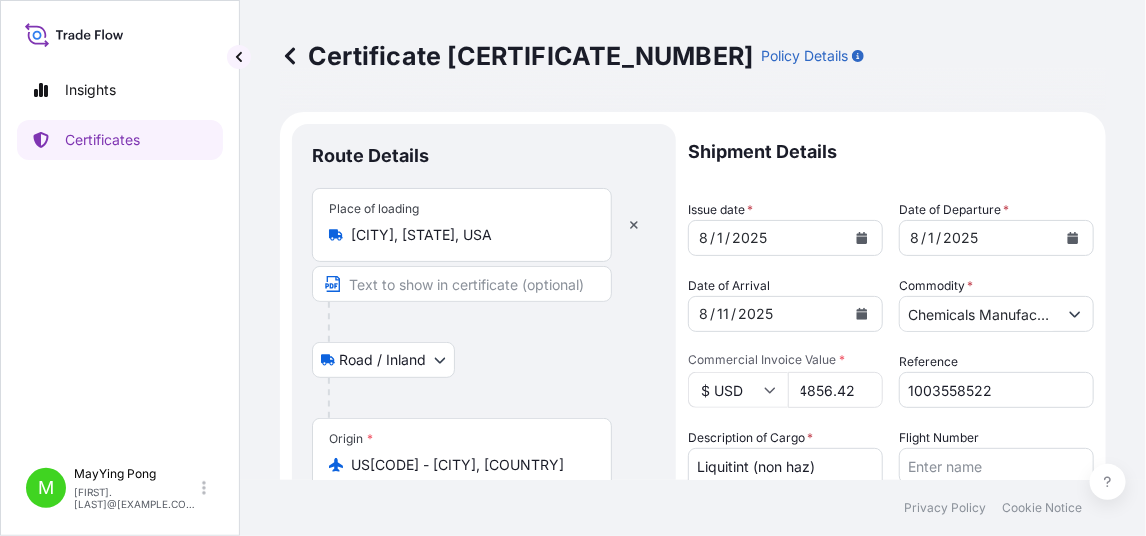 drag, startPoint x: 795, startPoint y: 390, endPoint x: 855, endPoint y: 389, distance: 60.00833 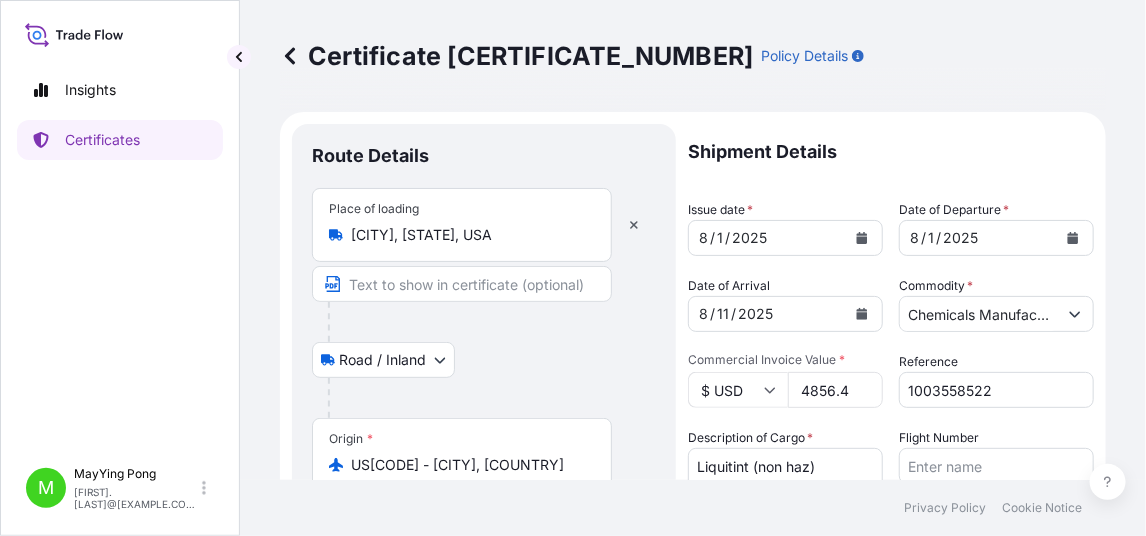 scroll, scrollTop: 0, scrollLeft: 0, axis: both 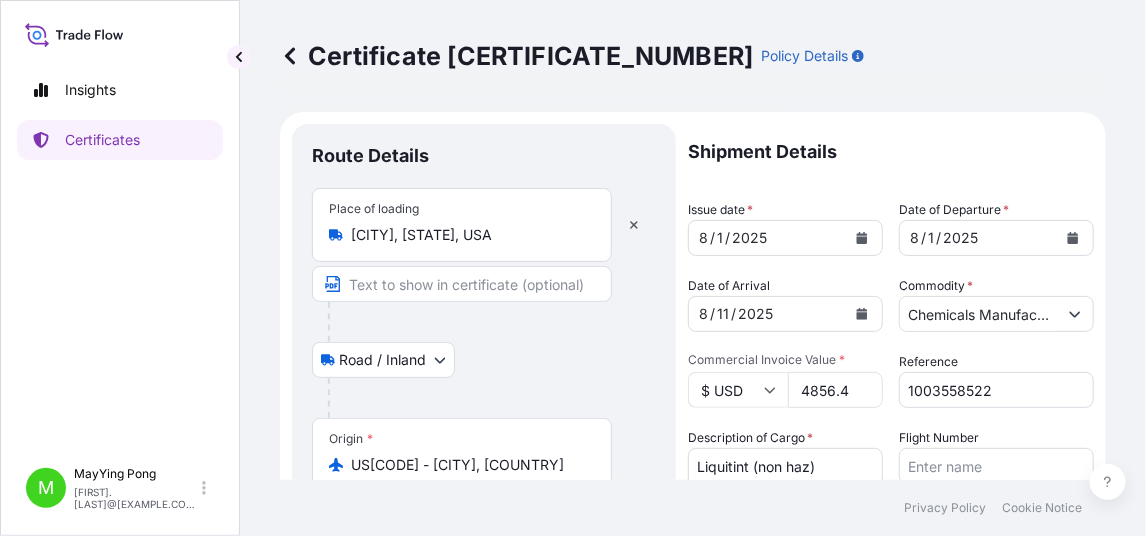 drag, startPoint x: 797, startPoint y: 391, endPoint x: 859, endPoint y: 390, distance: 62.008064 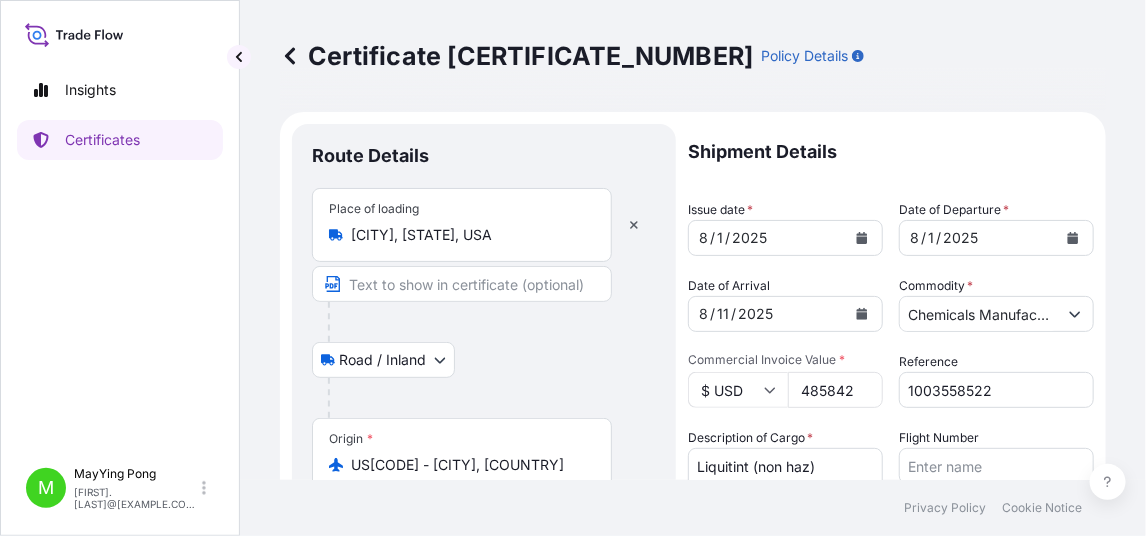 scroll, scrollTop: 0, scrollLeft: 4, axis: horizontal 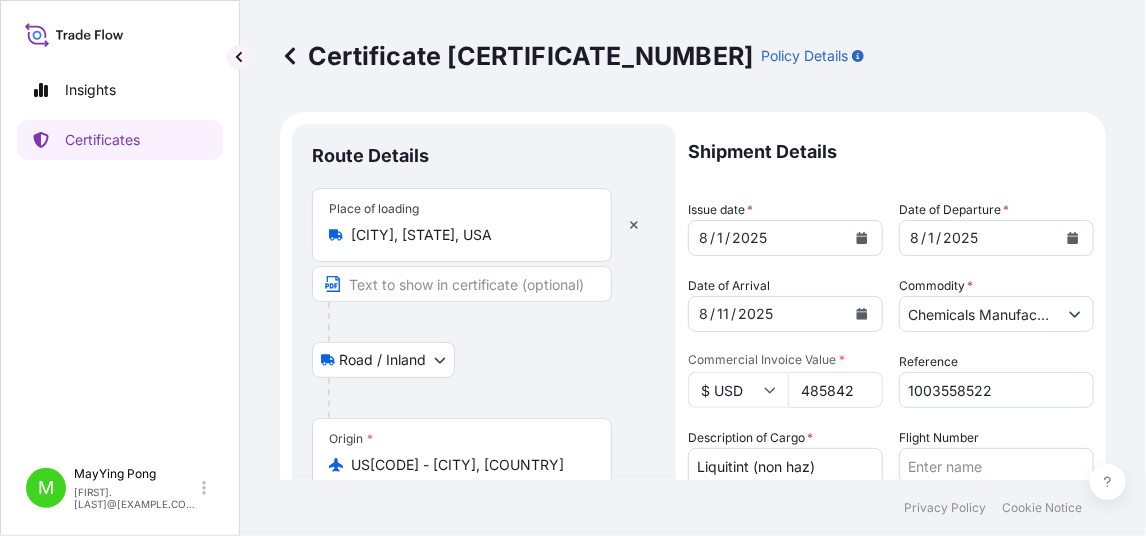 drag, startPoint x: 792, startPoint y: 390, endPoint x: 850, endPoint y: 387, distance: 58.077534 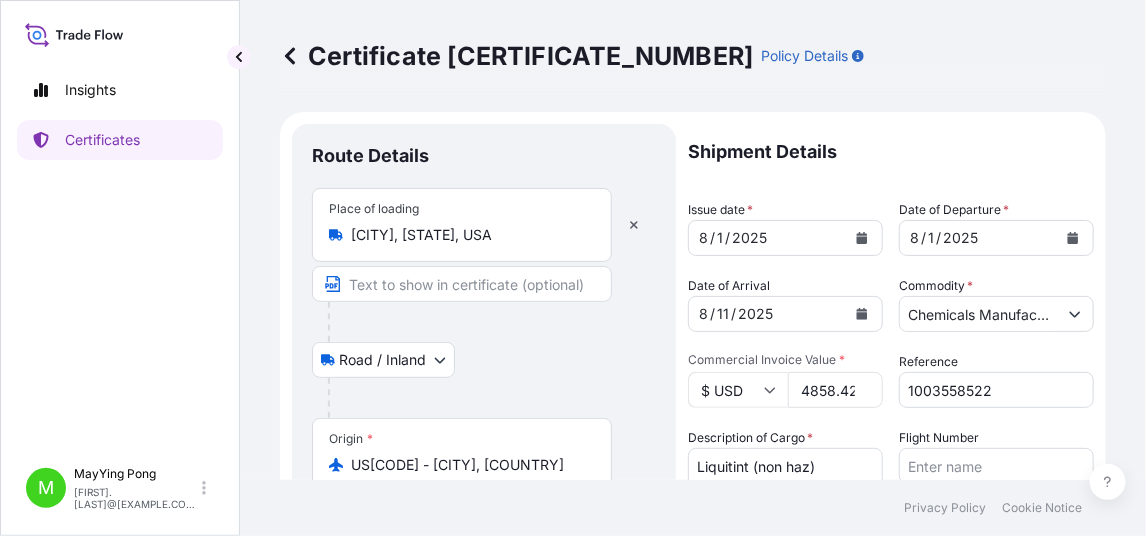 scroll, scrollTop: 0, scrollLeft: 8, axis: horizontal 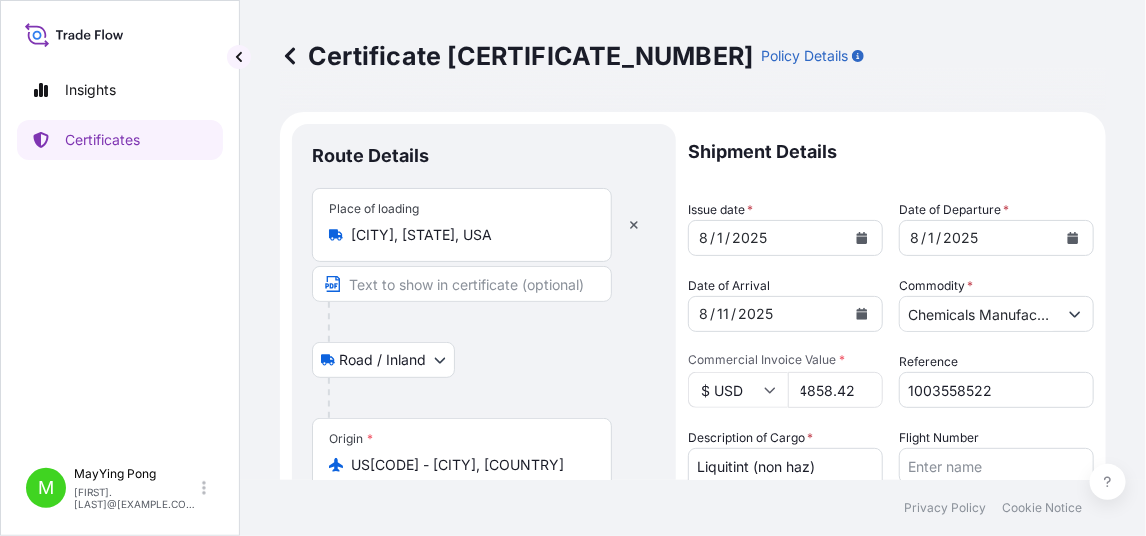 type on "4858.42" 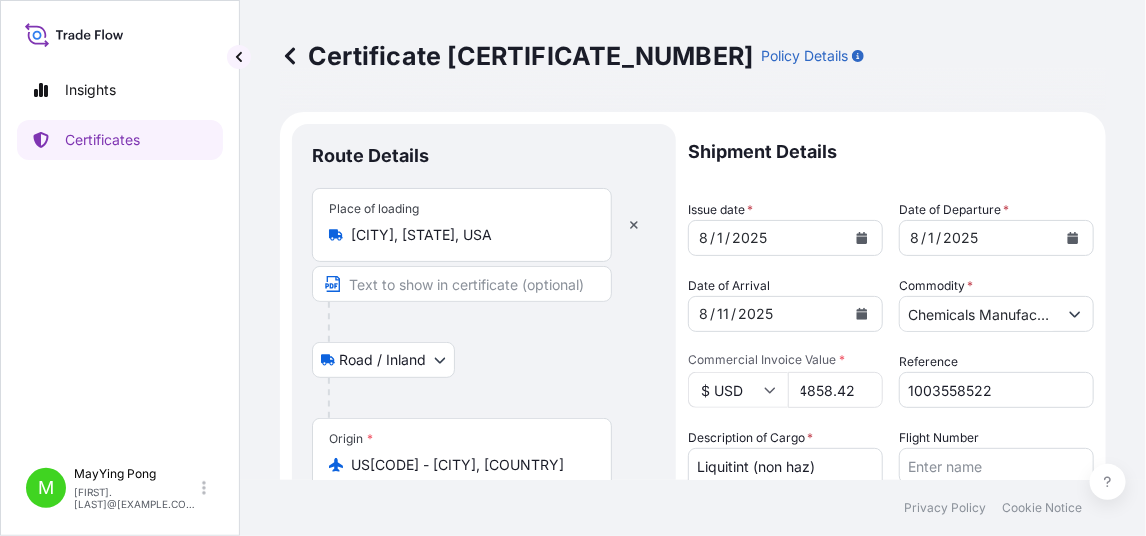 scroll, scrollTop: 0, scrollLeft: 0, axis: both 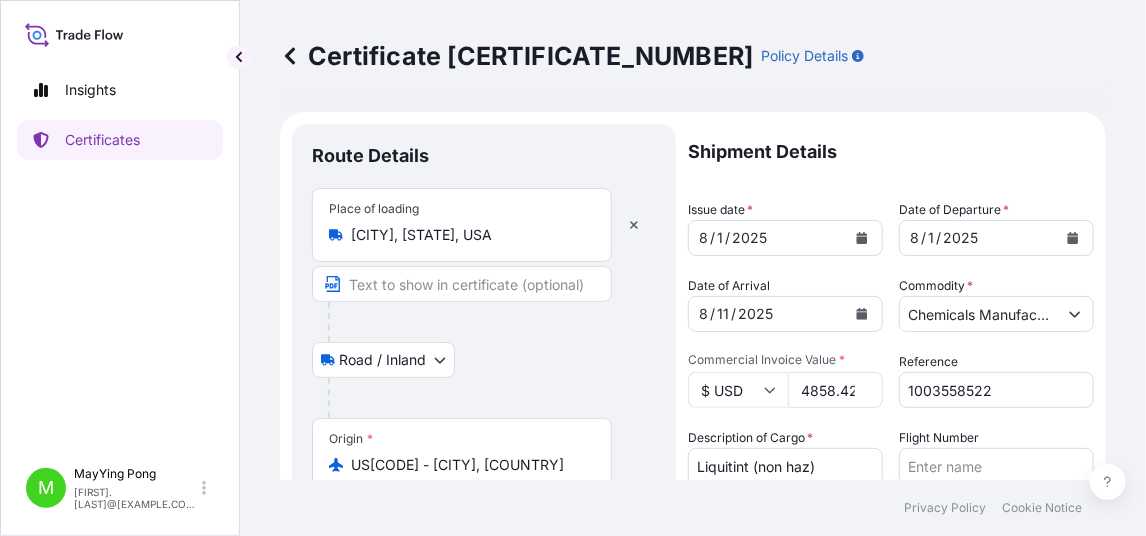 click on "4858.42" at bounding box center [835, 390] 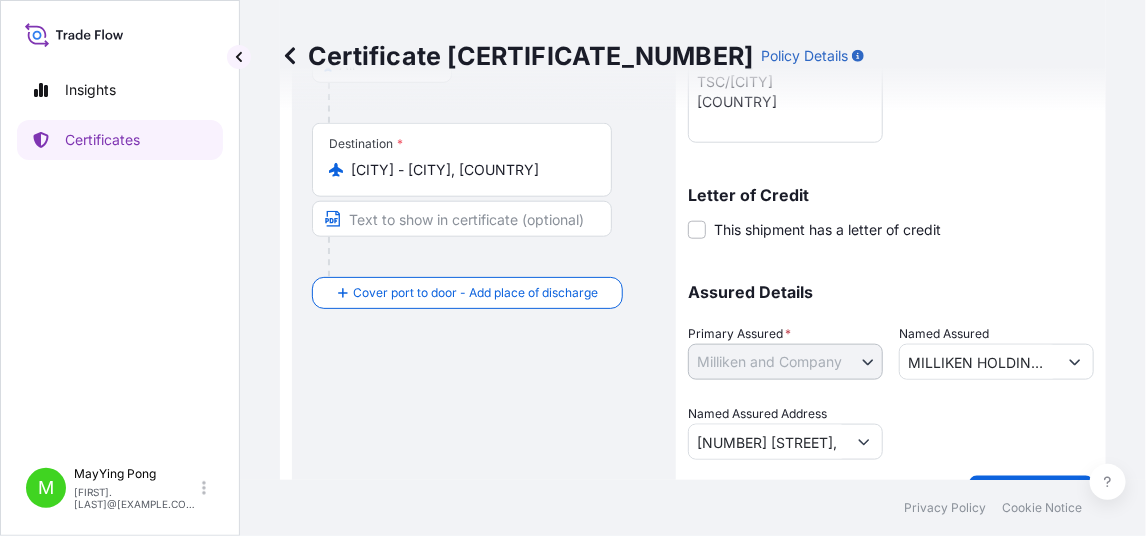 scroll, scrollTop: 587, scrollLeft: 0, axis: vertical 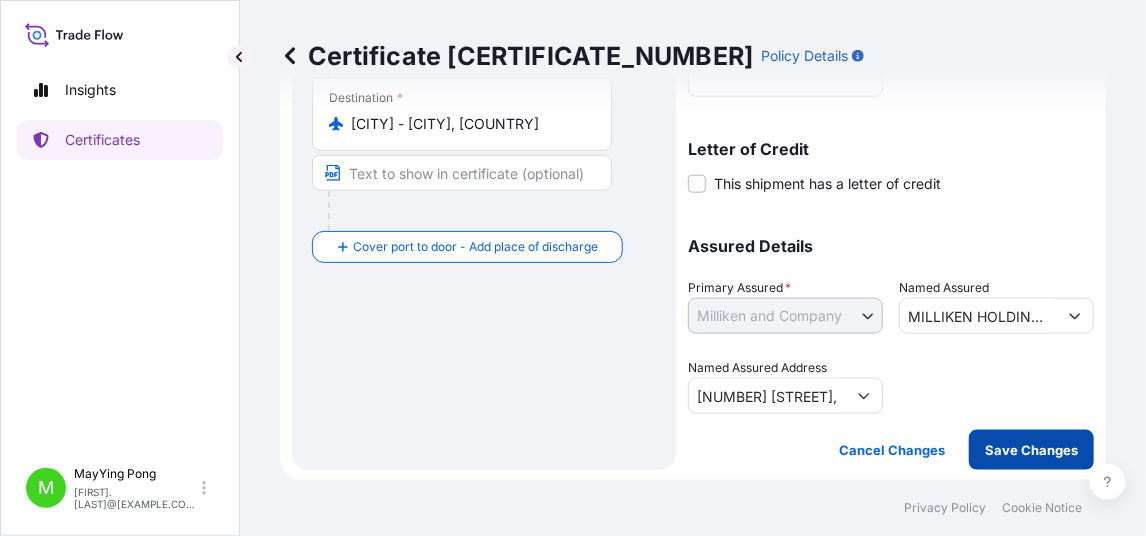 click on "Save Changes" at bounding box center (1031, 450) 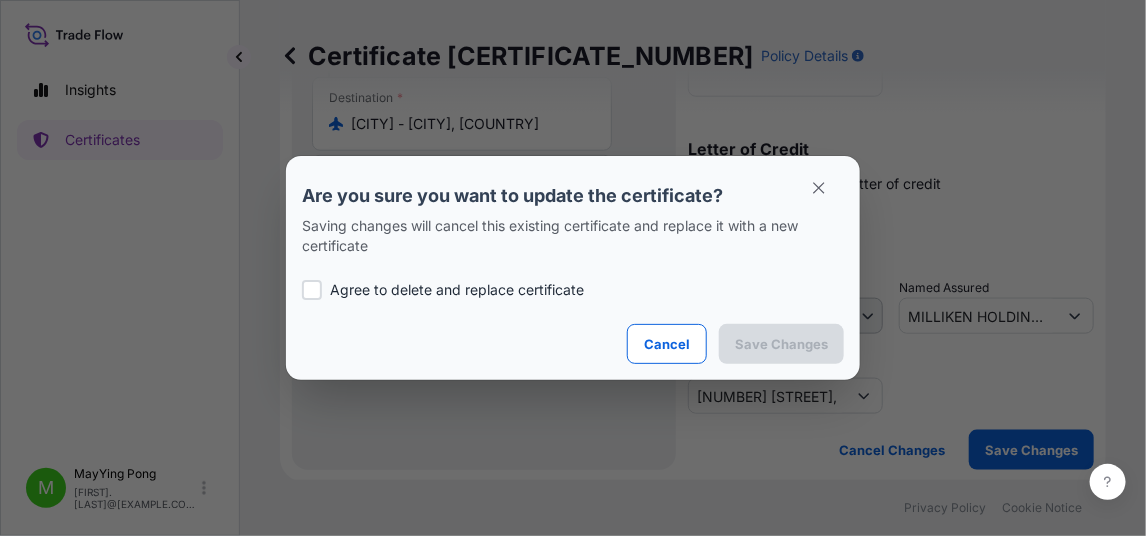 click on "Agree to delete and replace certificate" at bounding box center [457, 290] 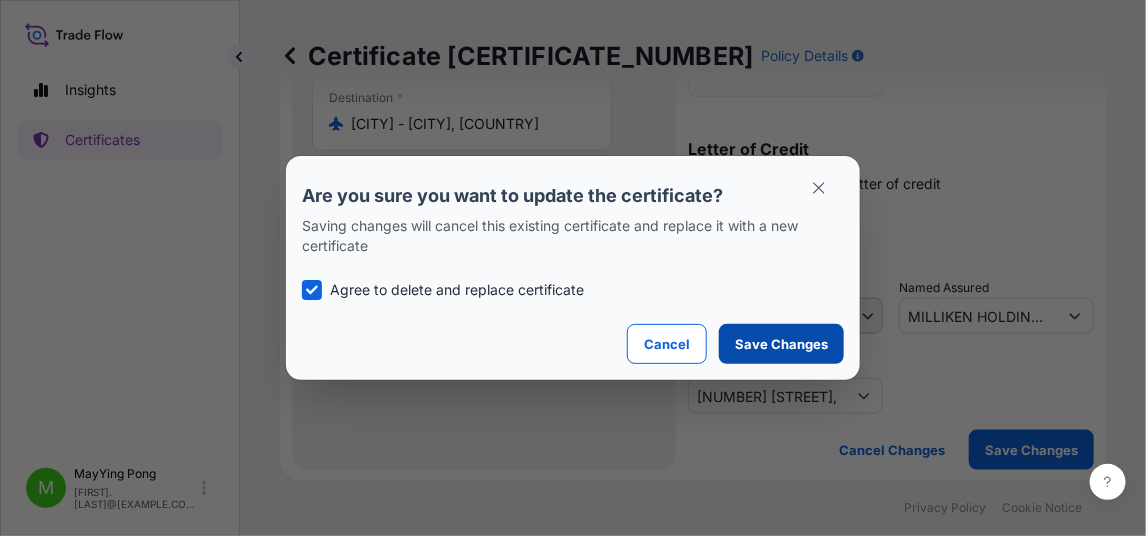 click on "Save Changes" at bounding box center (781, 344) 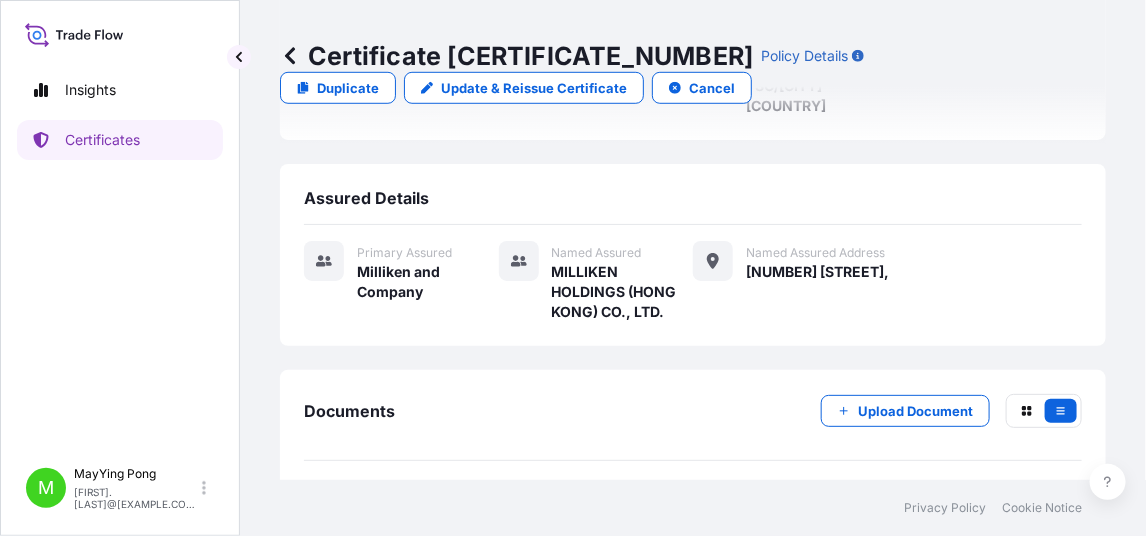 scroll, scrollTop: 472, scrollLeft: 0, axis: vertical 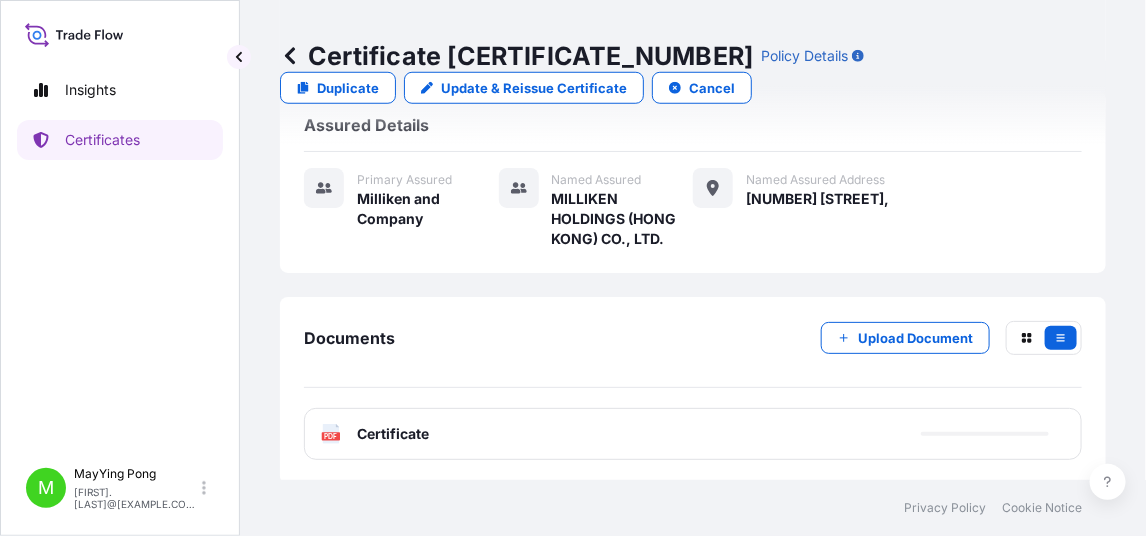 click on "Certificate" at bounding box center [393, 434] 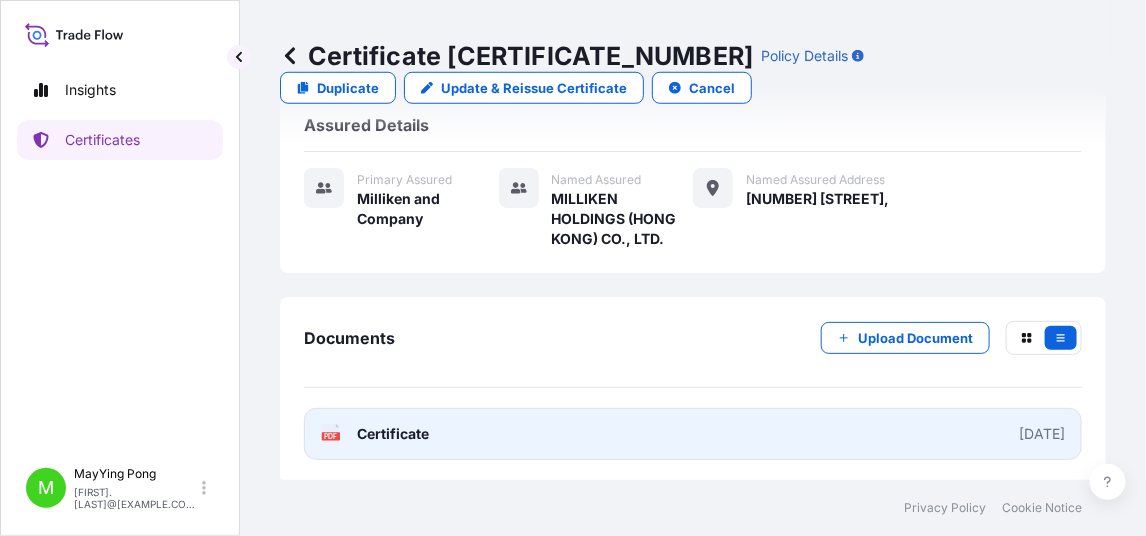 click on "PDF" 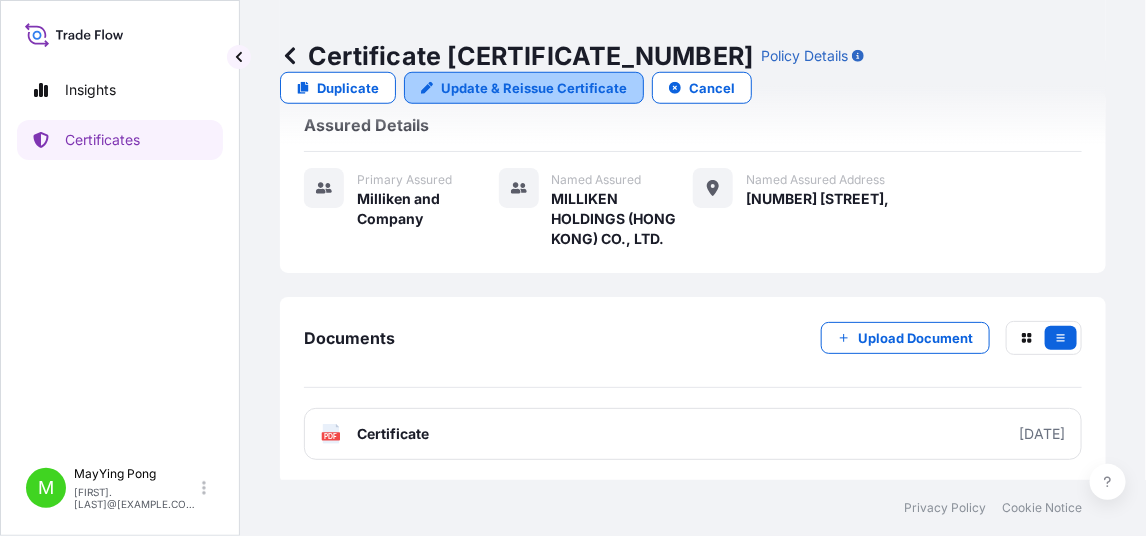 click on "Update & Reissue Certificate" at bounding box center (534, 88) 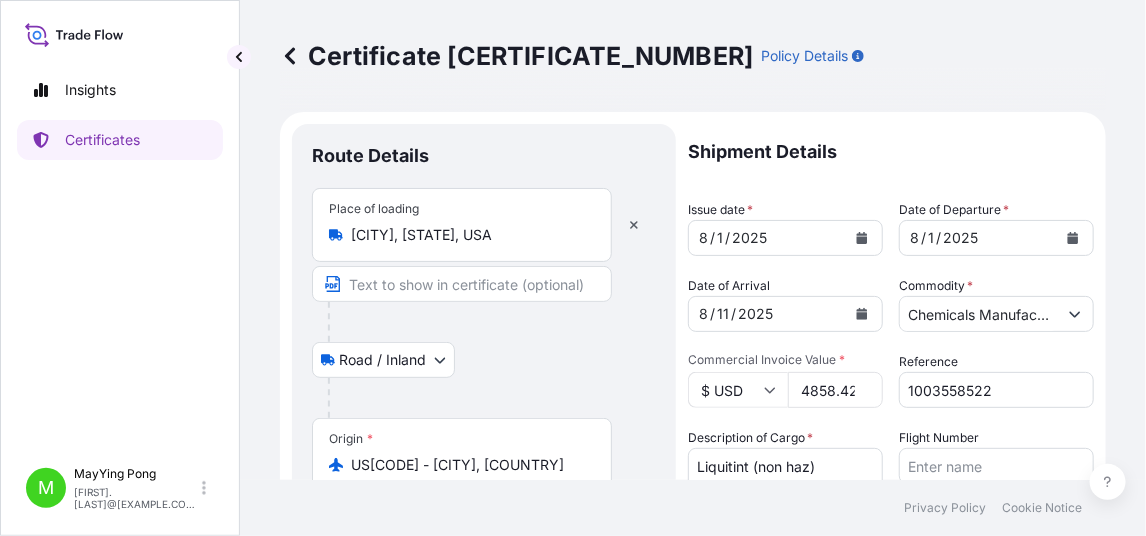 scroll, scrollTop: 0, scrollLeft: 0, axis: both 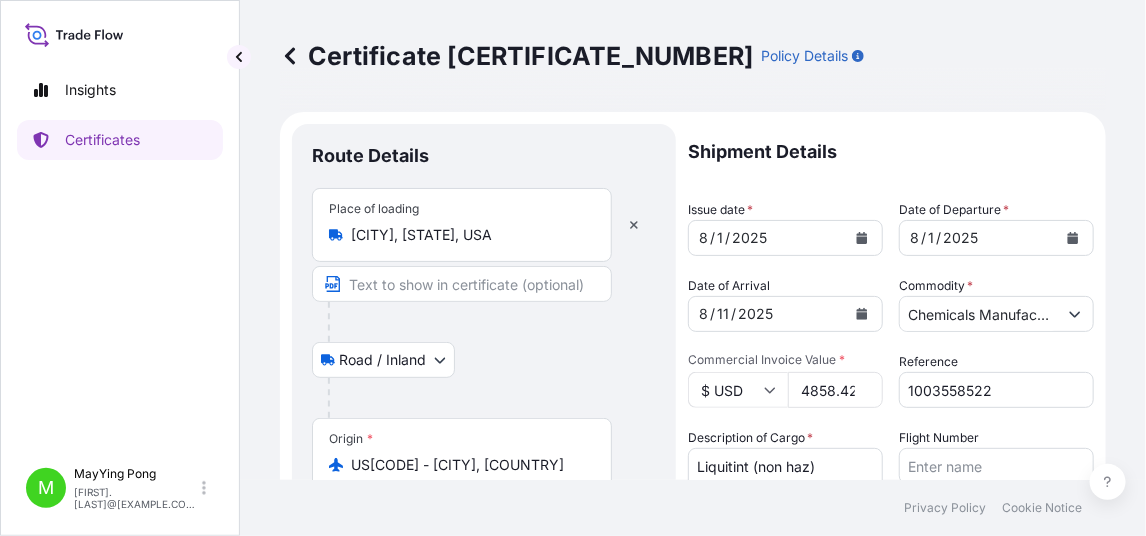 click on "4858.42" at bounding box center [835, 390] 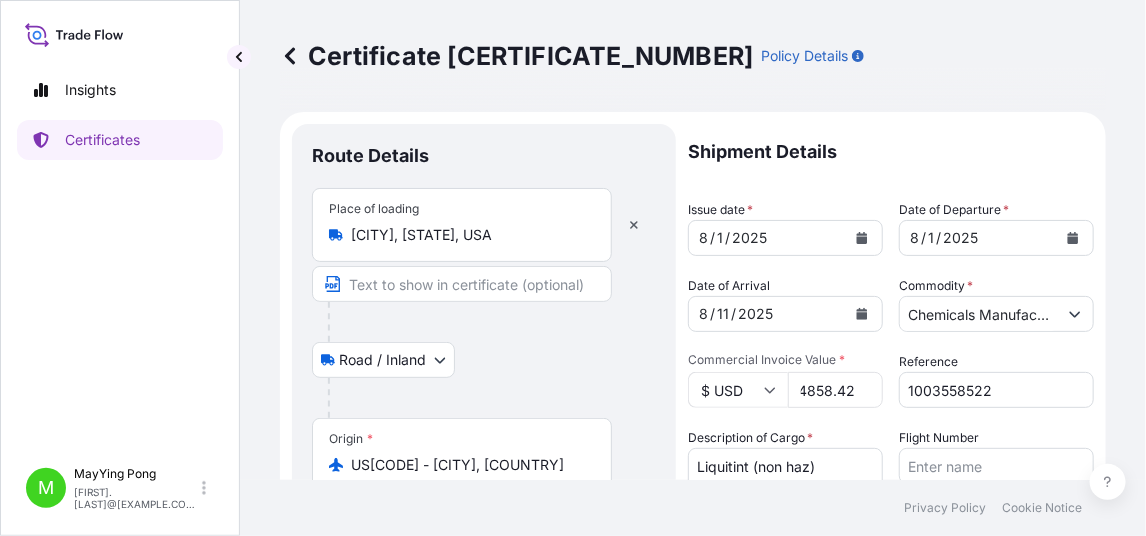 drag, startPoint x: 840, startPoint y: 396, endPoint x: 854, endPoint y: 395, distance: 14.035668 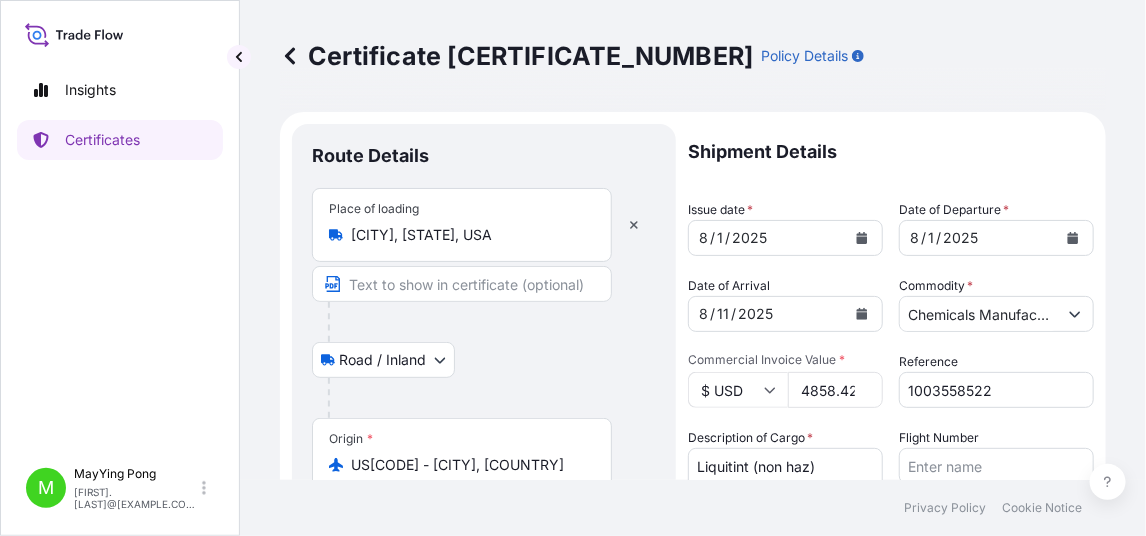 scroll, scrollTop: 0, scrollLeft: 8, axis: horizontal 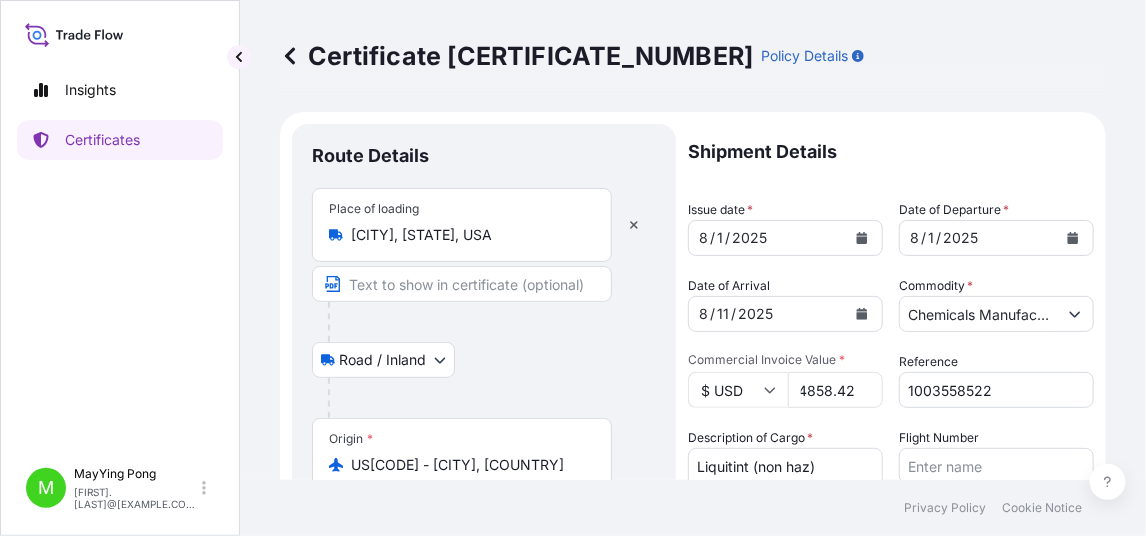 drag, startPoint x: 791, startPoint y: 389, endPoint x: 839, endPoint y: 387, distance: 48.04165 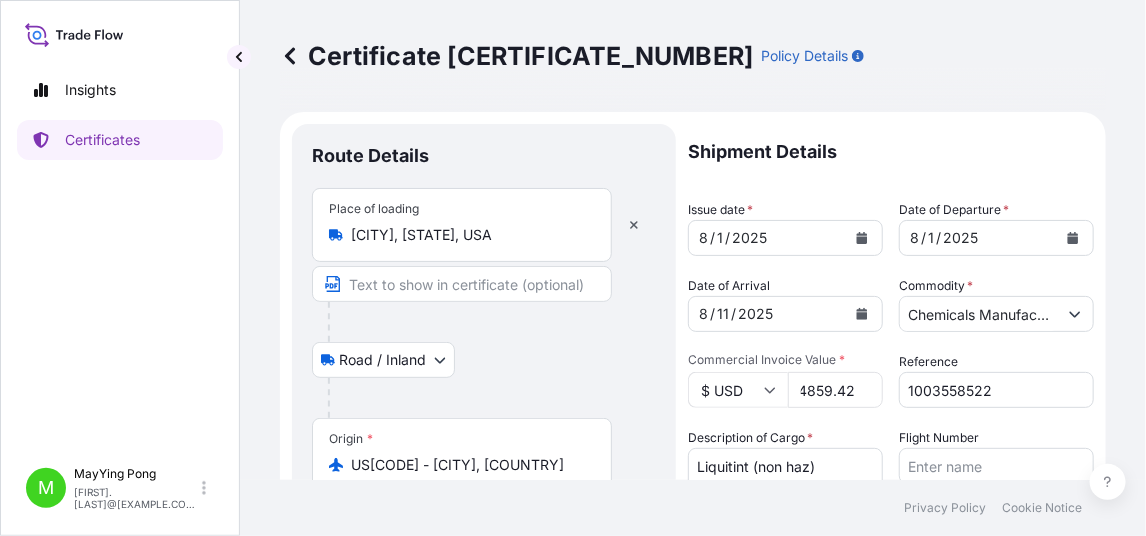 click on "4859.42" at bounding box center [835, 390] 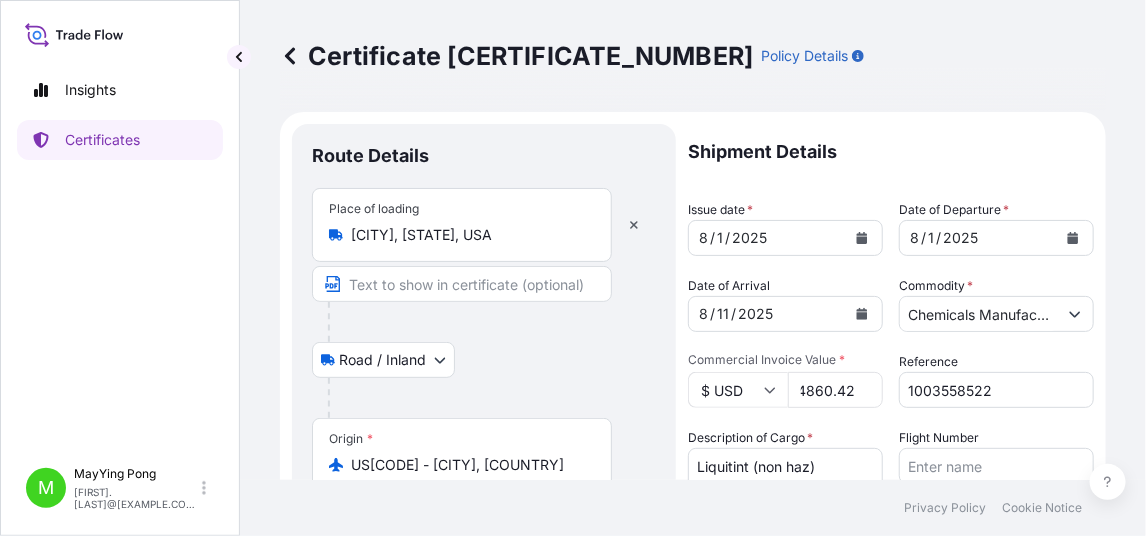 click on "4860.42" at bounding box center [835, 390] 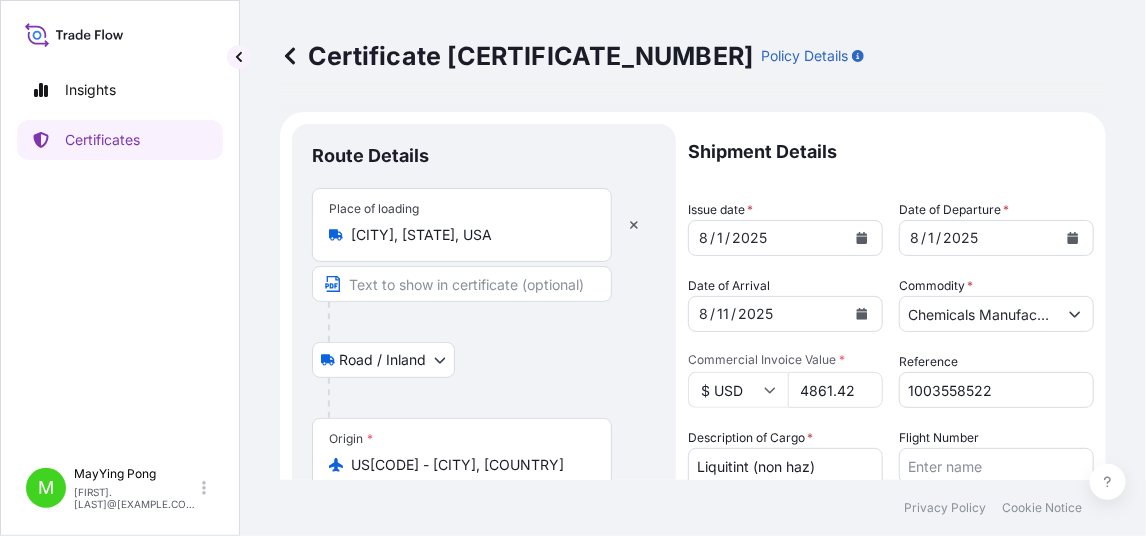 scroll, scrollTop: 0, scrollLeft: 6, axis: horizontal 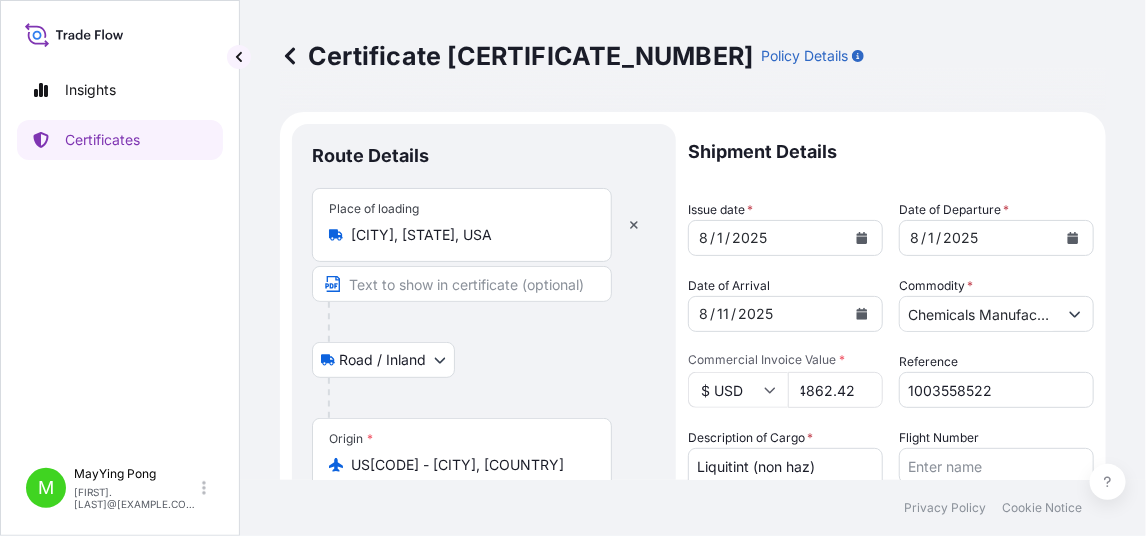 click on "4862.42" at bounding box center [835, 390] 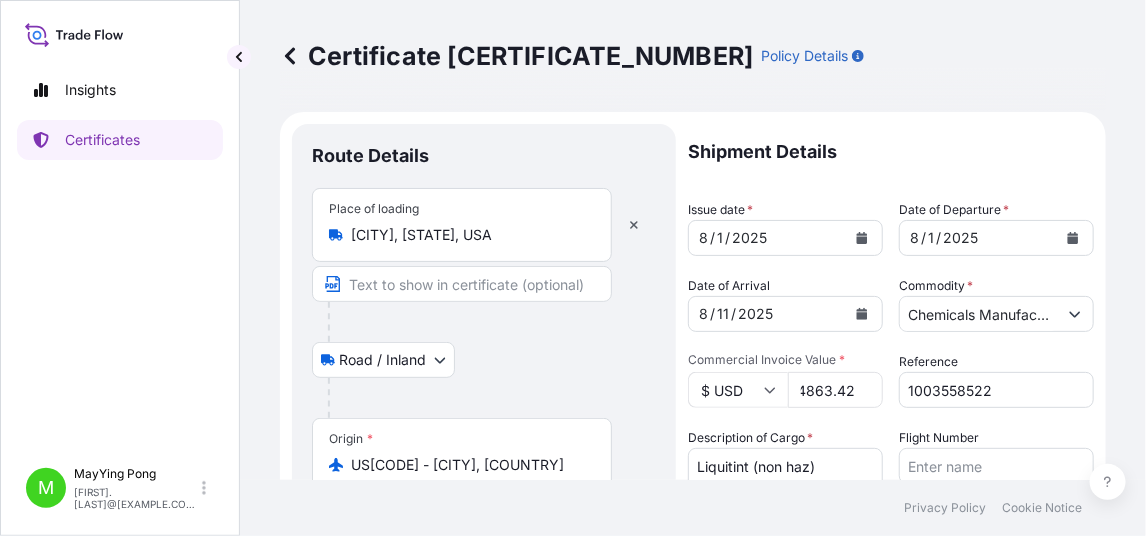 click on "4863.42" at bounding box center [835, 390] 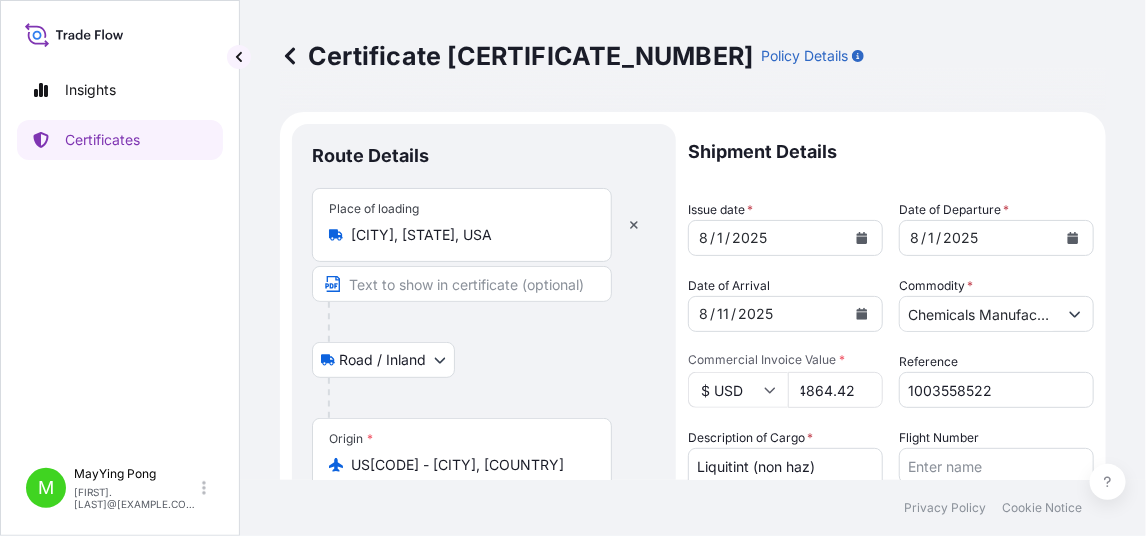 click on "4864.42" at bounding box center [835, 390] 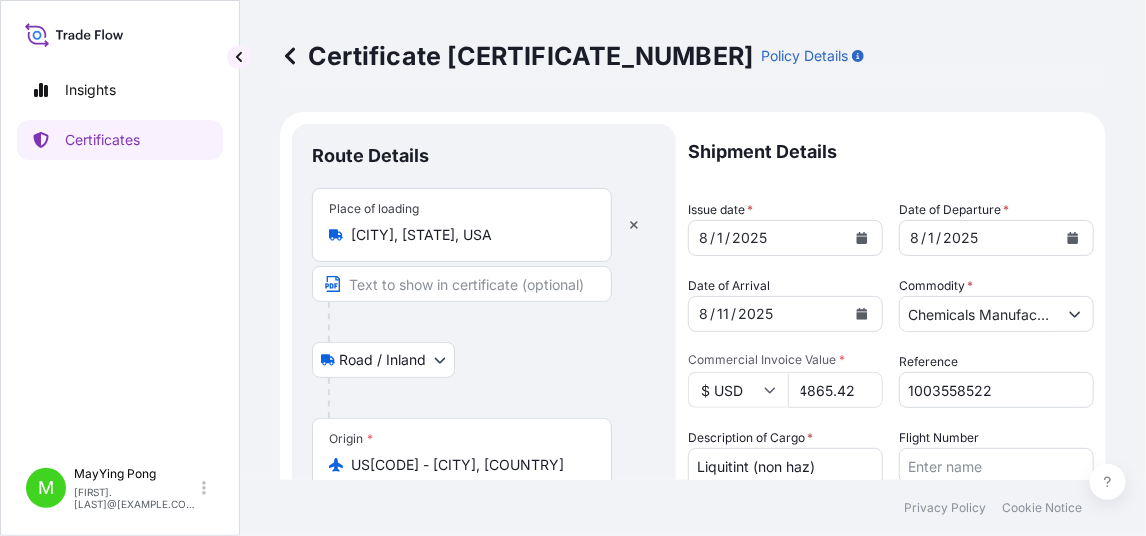 click on "4865.42" at bounding box center (835, 390) 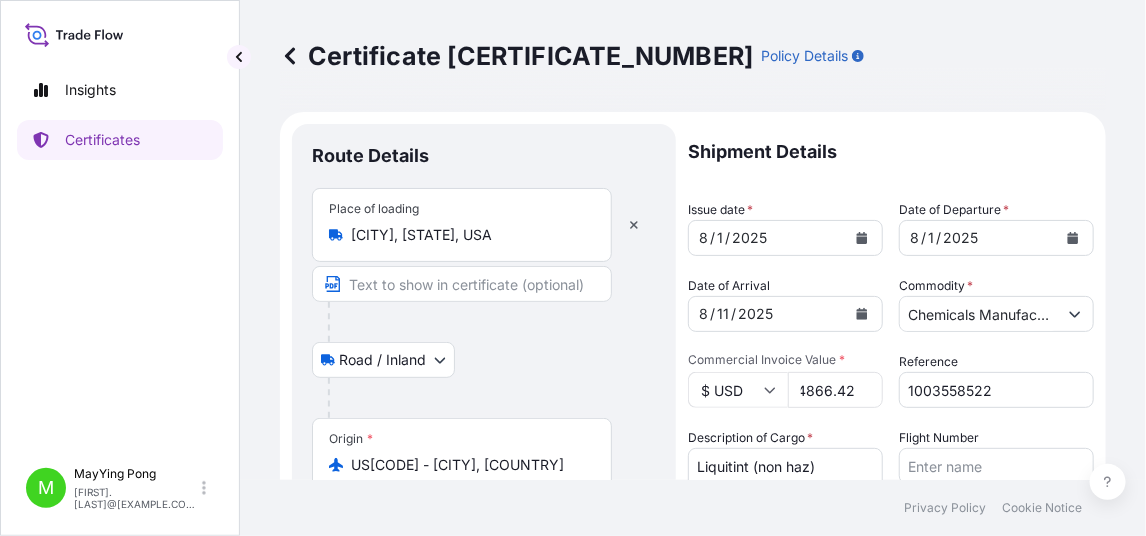 click on "4866.42" at bounding box center (835, 390) 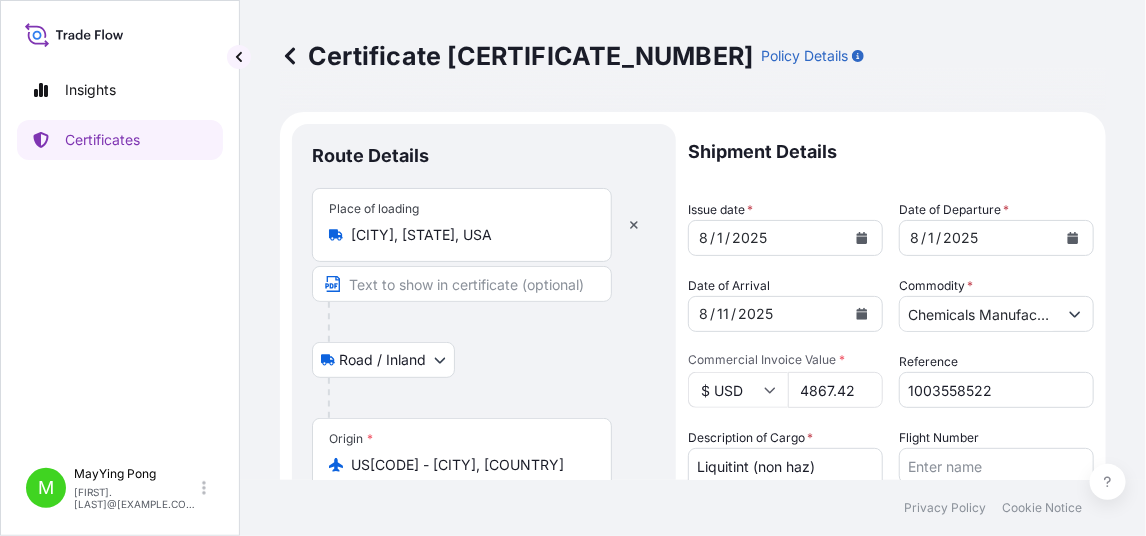 click on "4867.42" at bounding box center [835, 390] 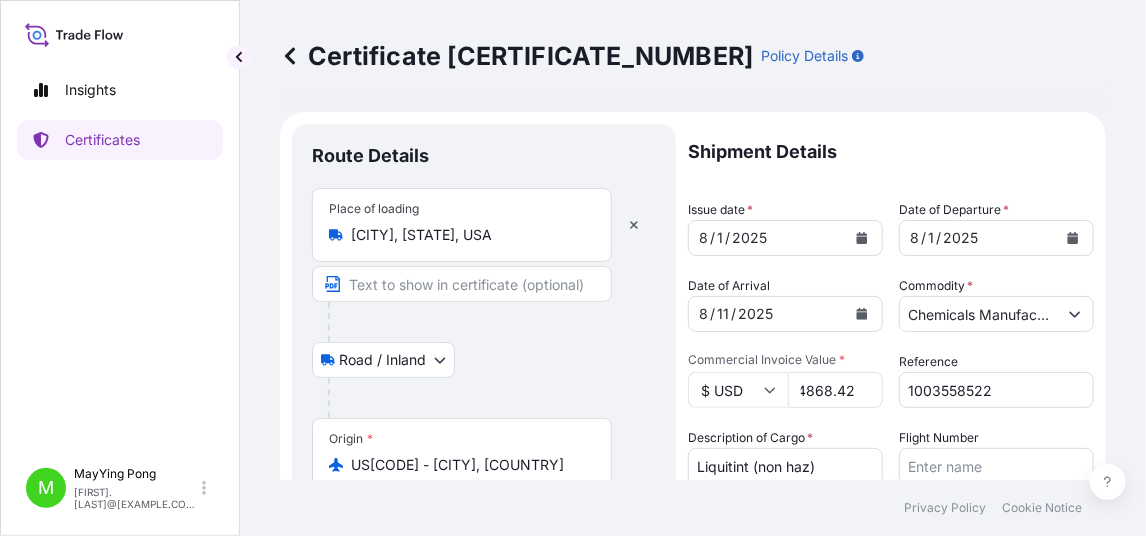 click on "4868.42" at bounding box center [835, 390] 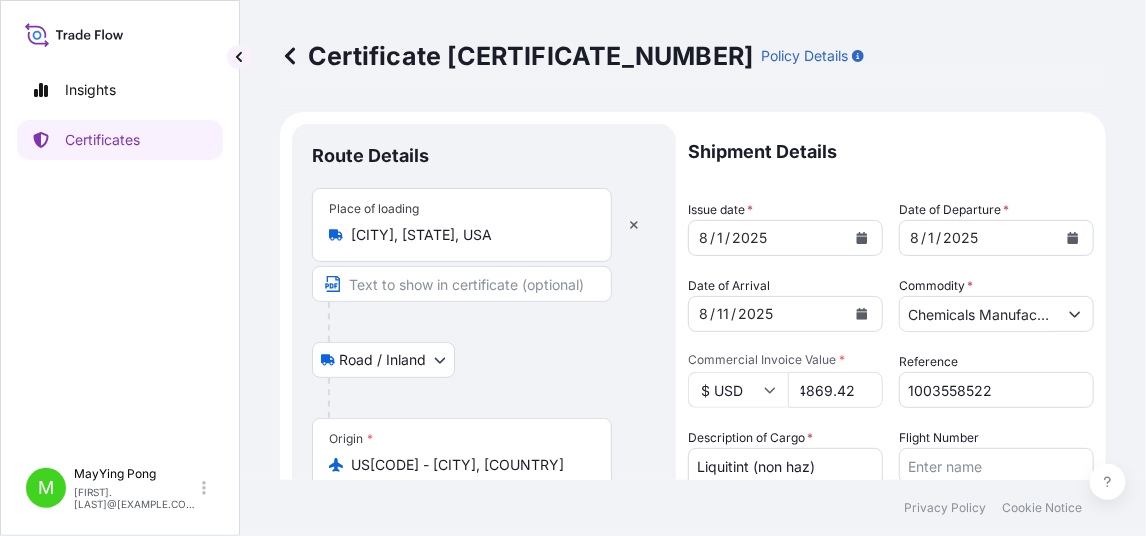 click on "4869.42" at bounding box center (835, 390) 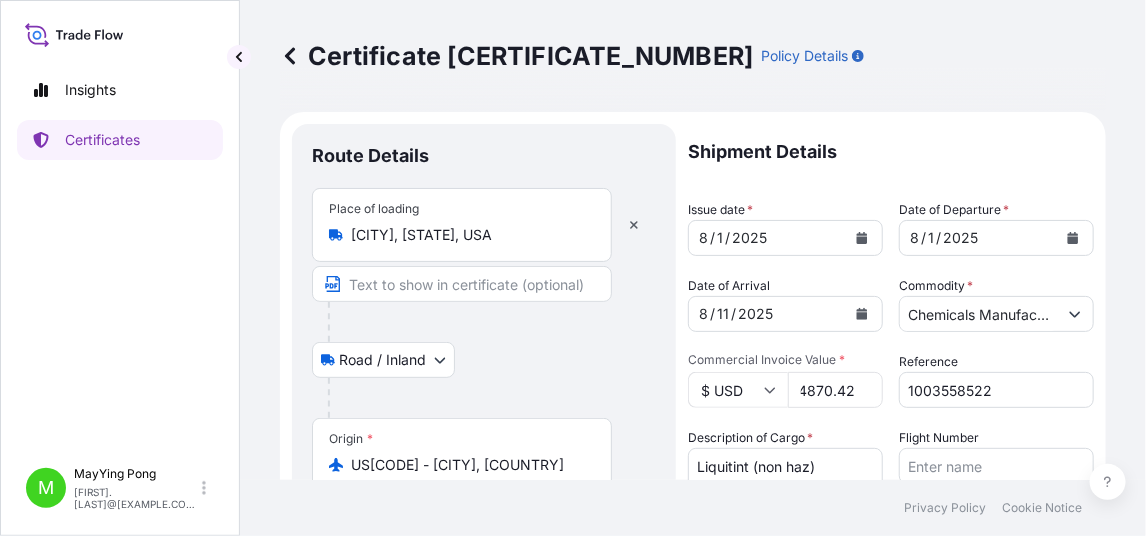 click on "4870.42" at bounding box center (835, 390) 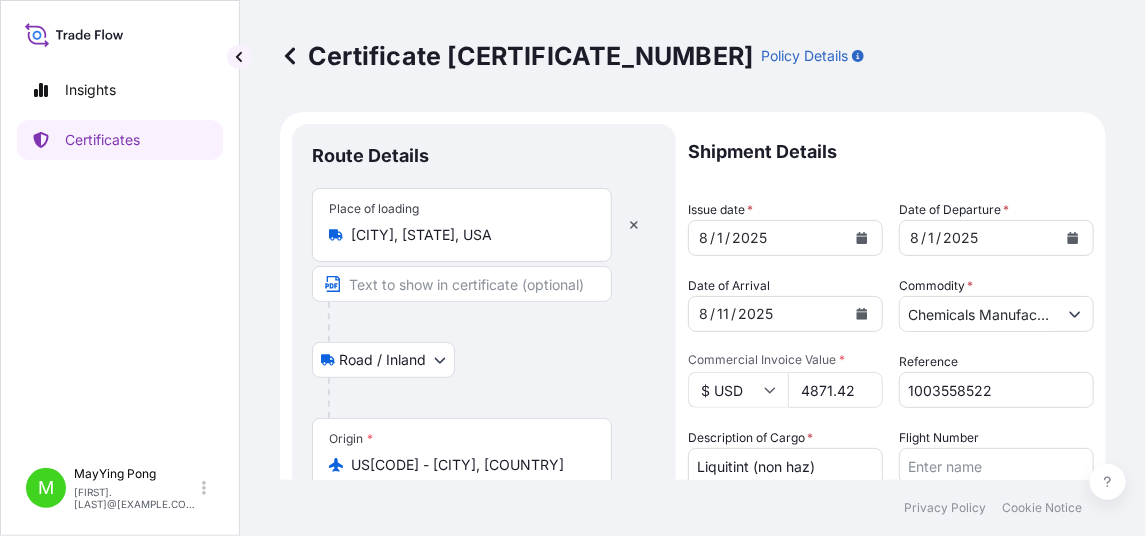 scroll, scrollTop: 0, scrollLeft: 5, axis: horizontal 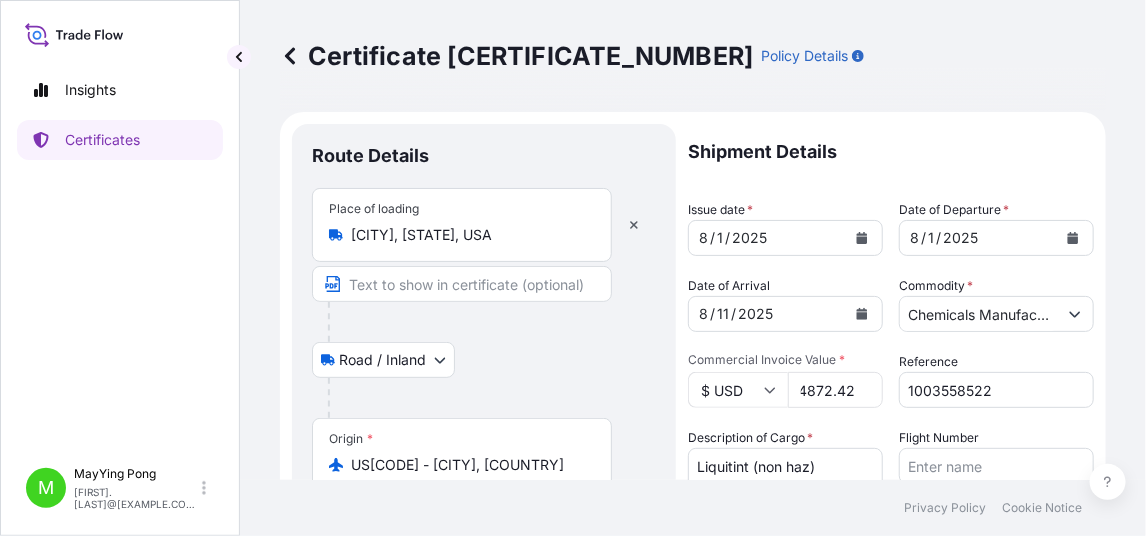 click on "4872.42" at bounding box center (835, 390) 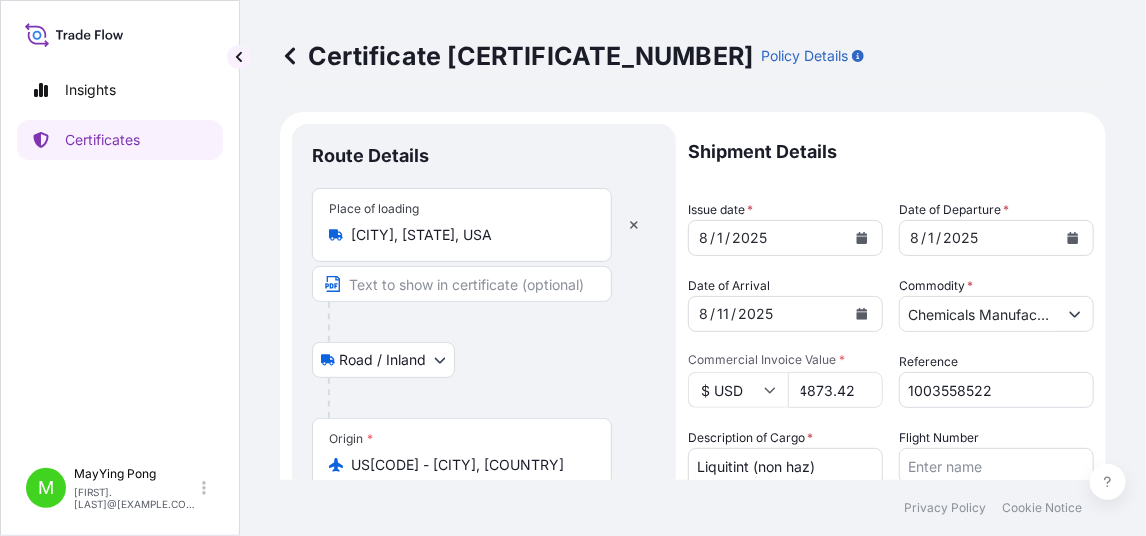 click on "4873.42" at bounding box center [835, 390] 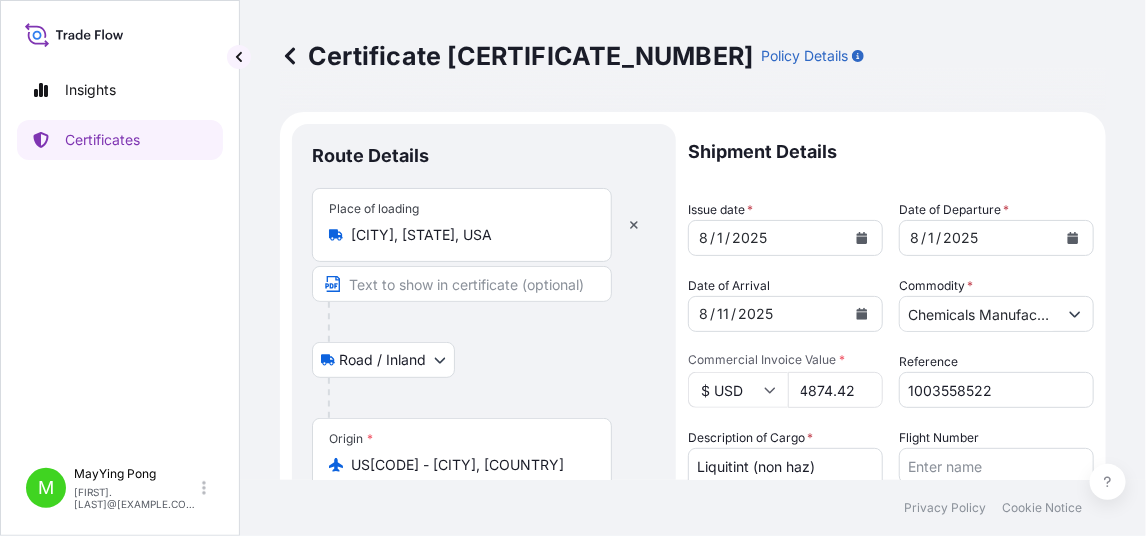 click on "4874.42" at bounding box center (835, 390) 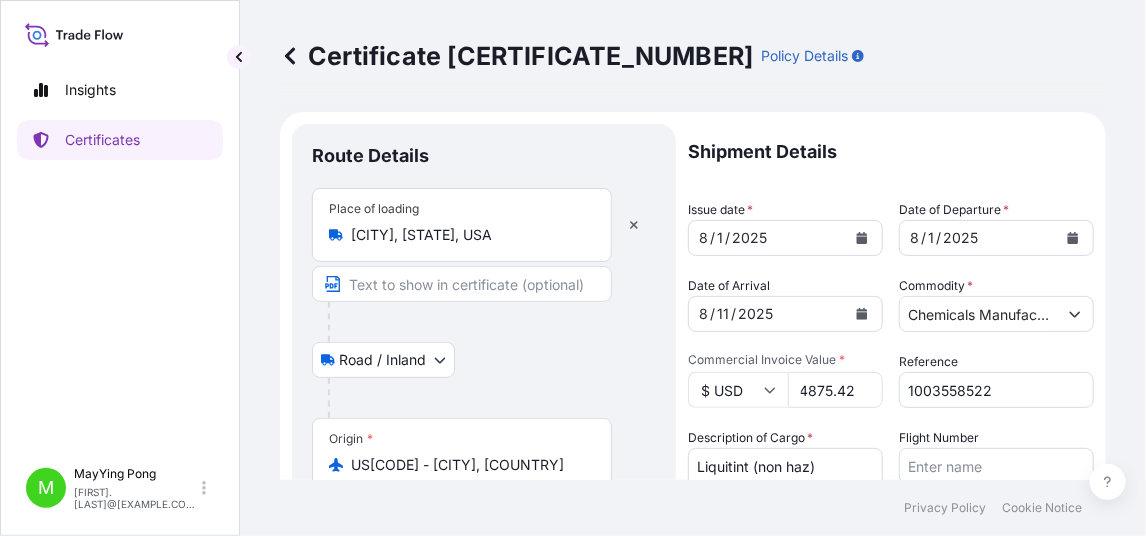 click on "4875.42" at bounding box center [835, 390] 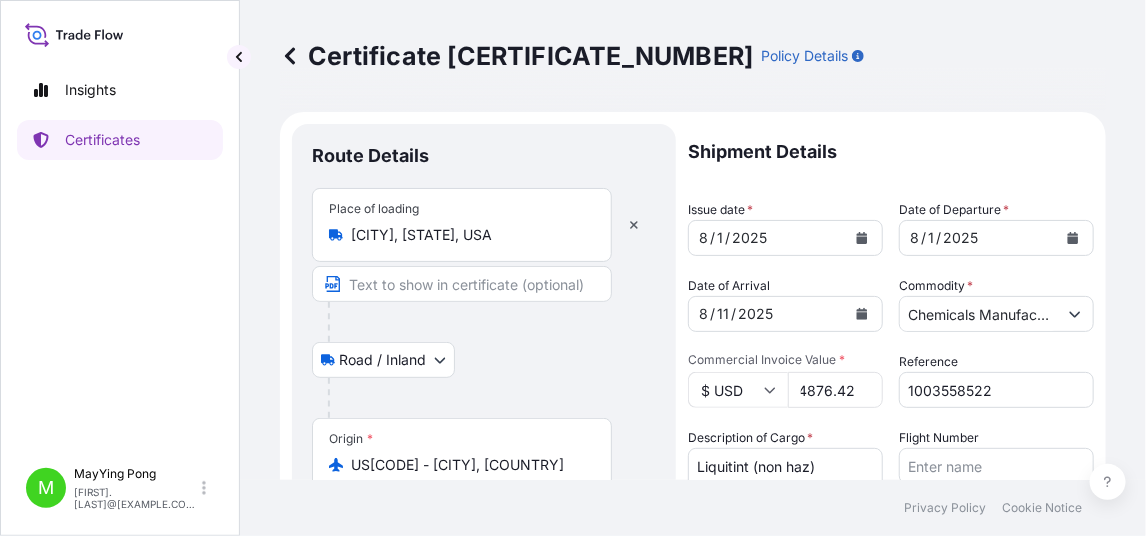click on "4876.42" at bounding box center (835, 390) 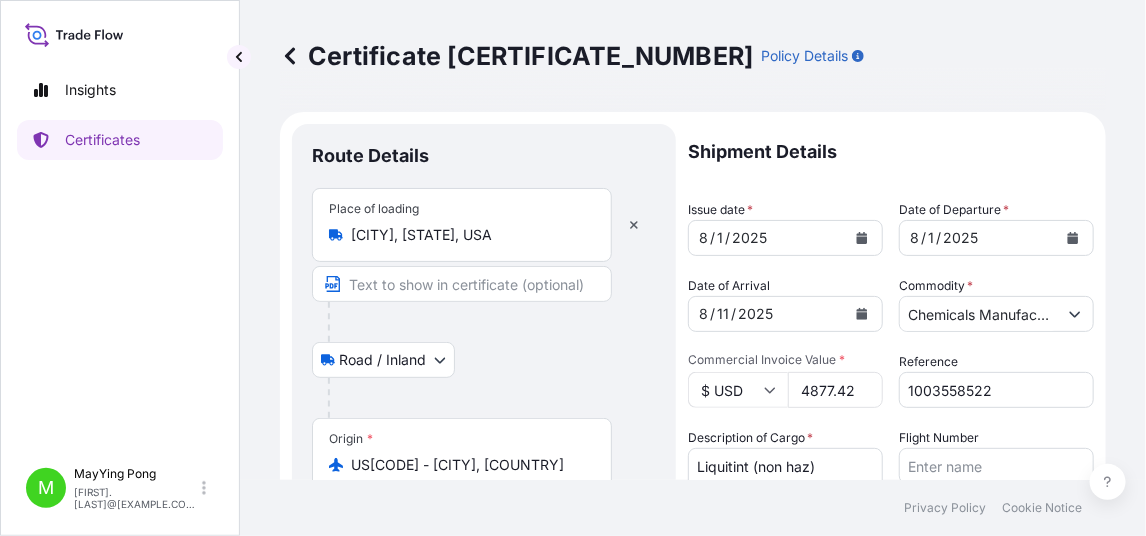 click on "4877.42" at bounding box center (835, 390) 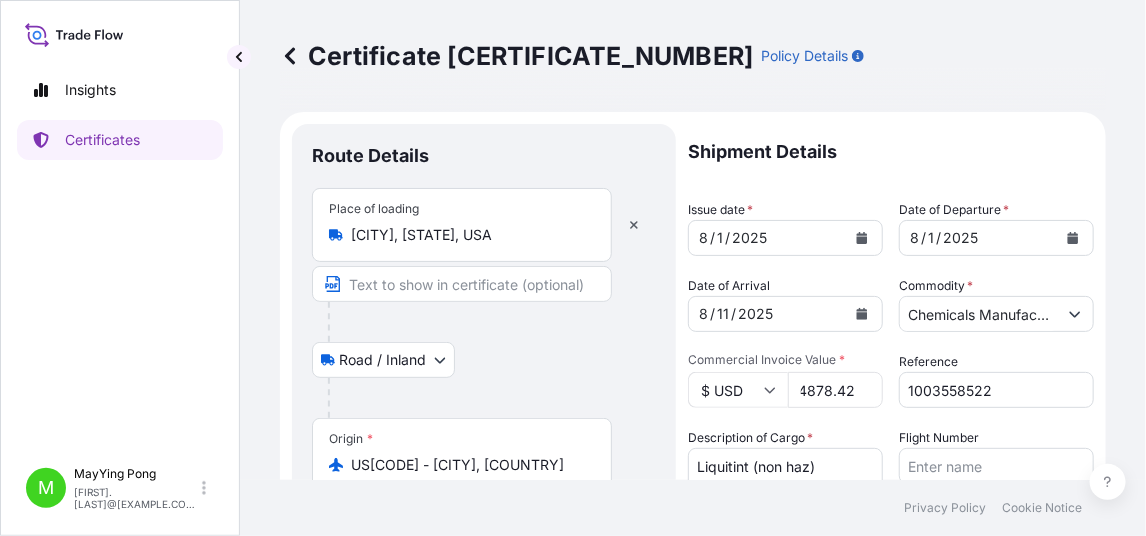 click on "4878.42" at bounding box center (835, 390) 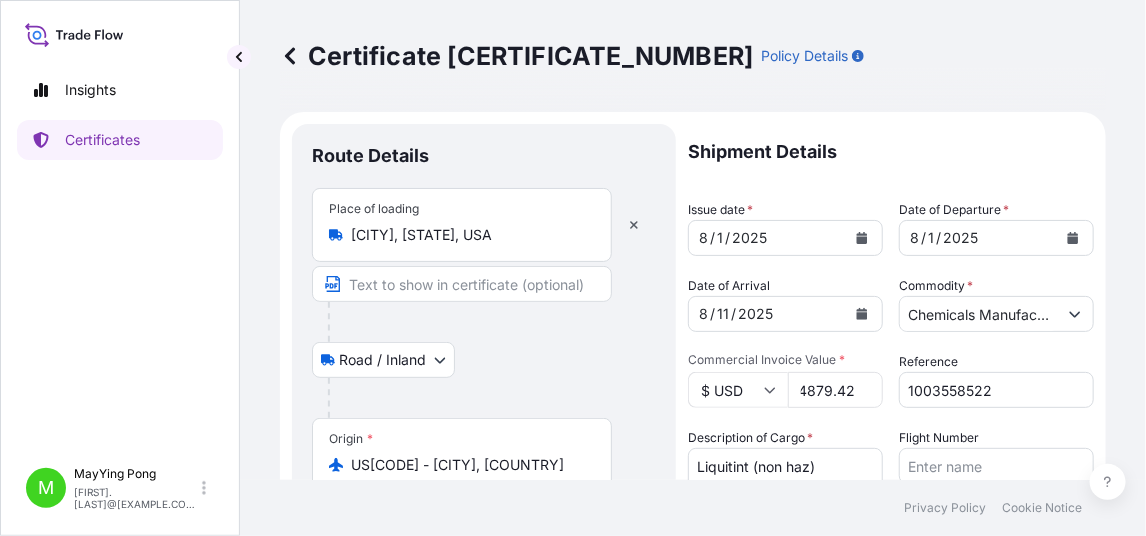 click on "4879.42" at bounding box center (835, 390) 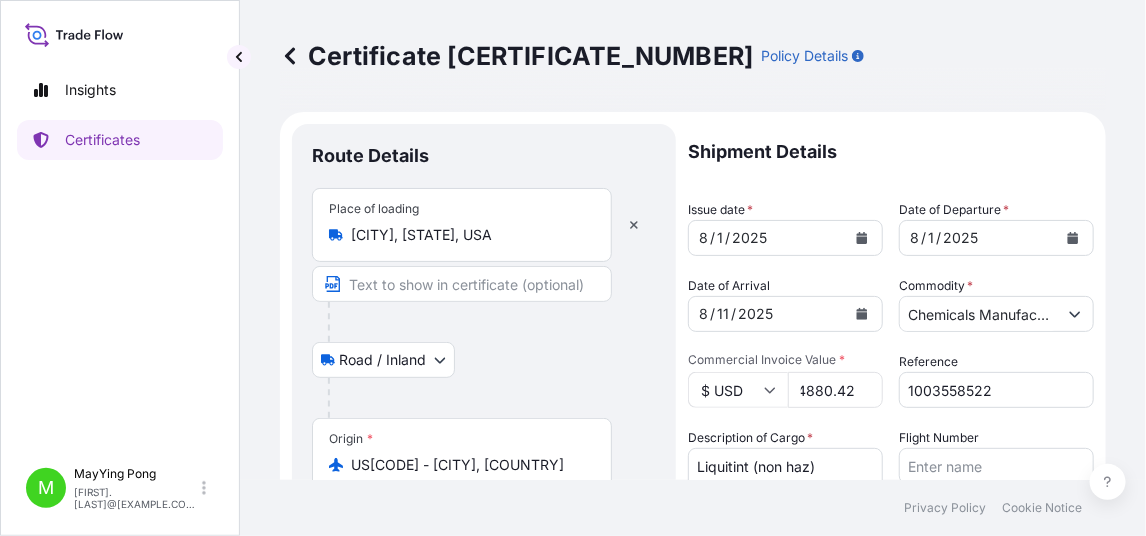 click on "4880.42" at bounding box center [835, 390] 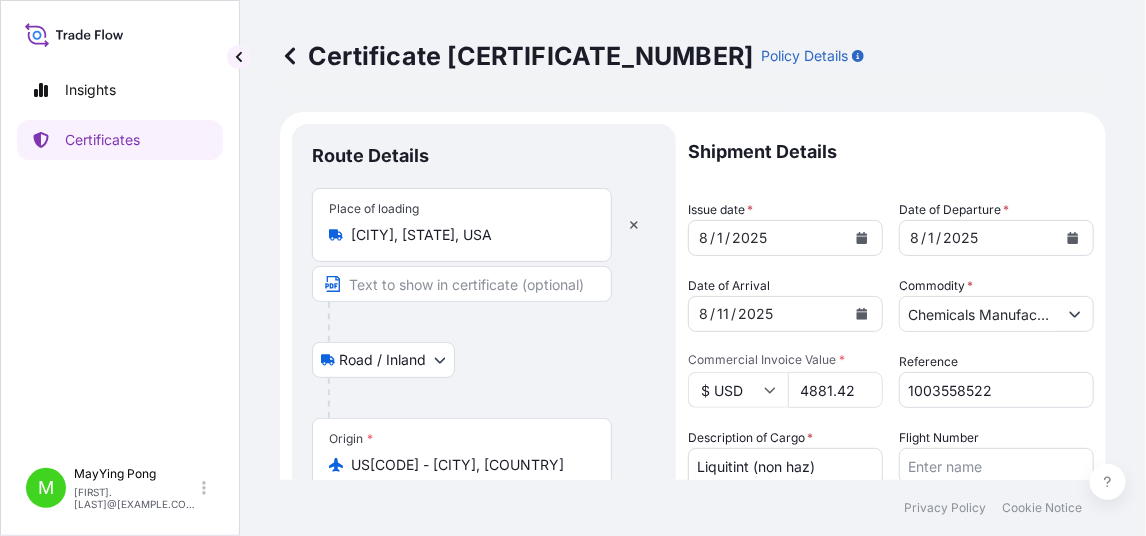click on "4881.42" at bounding box center (835, 390) 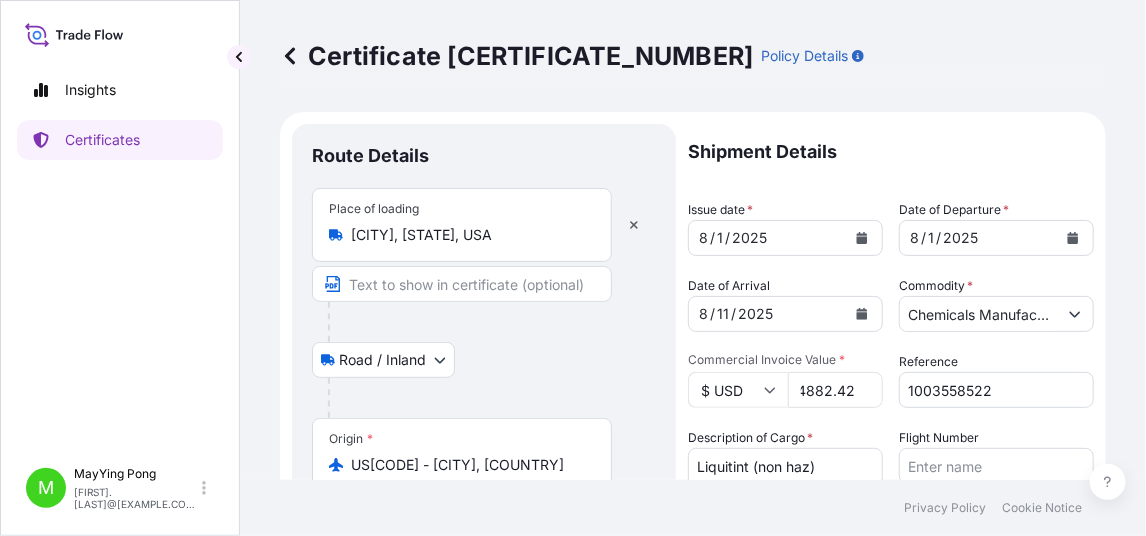 click on "4882.42" at bounding box center (835, 390) 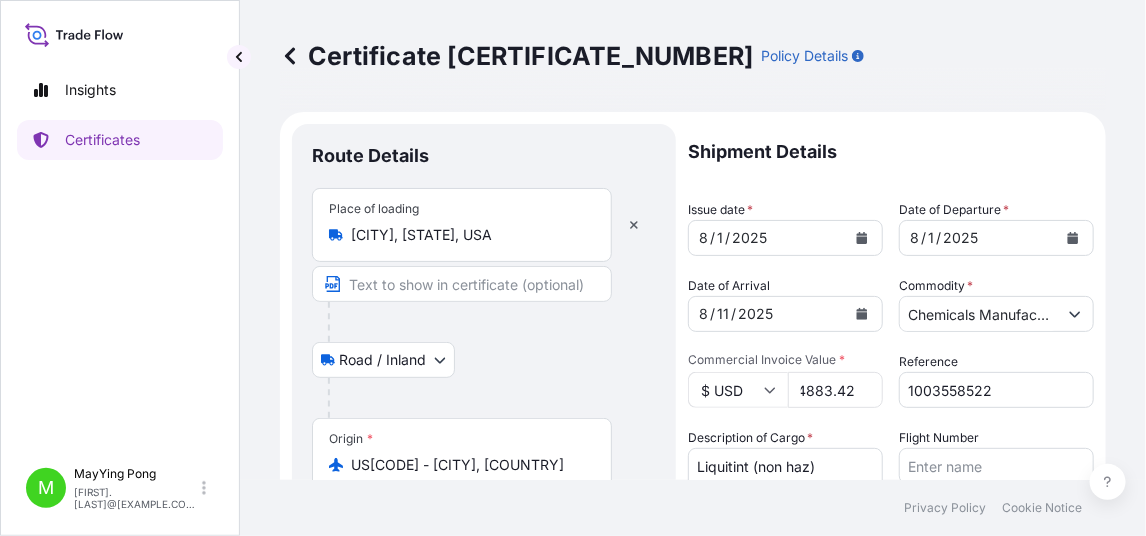 click on "4883.42" at bounding box center [835, 390] 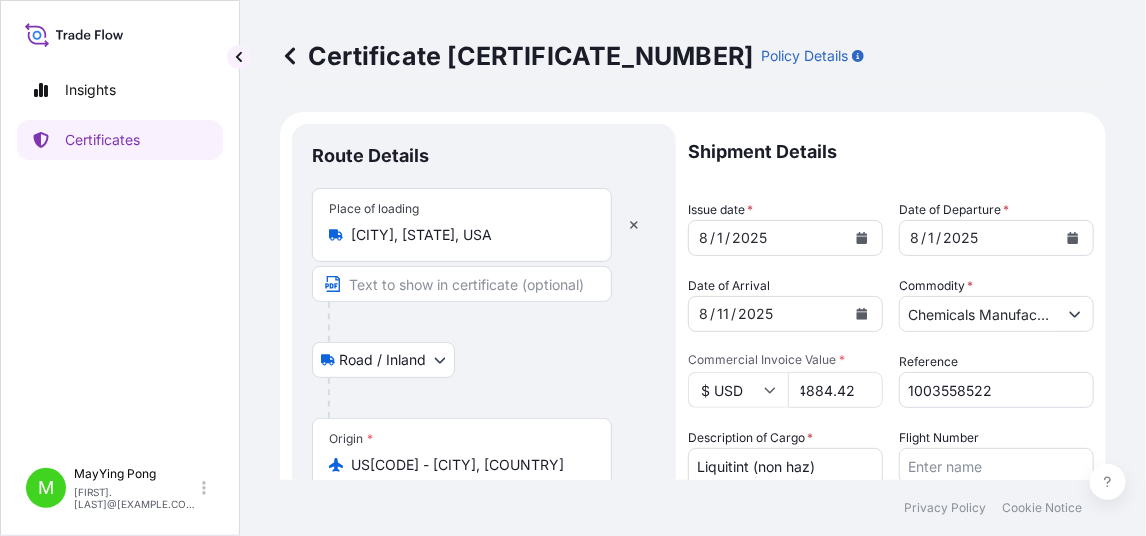 click on "4884.42" at bounding box center (835, 390) 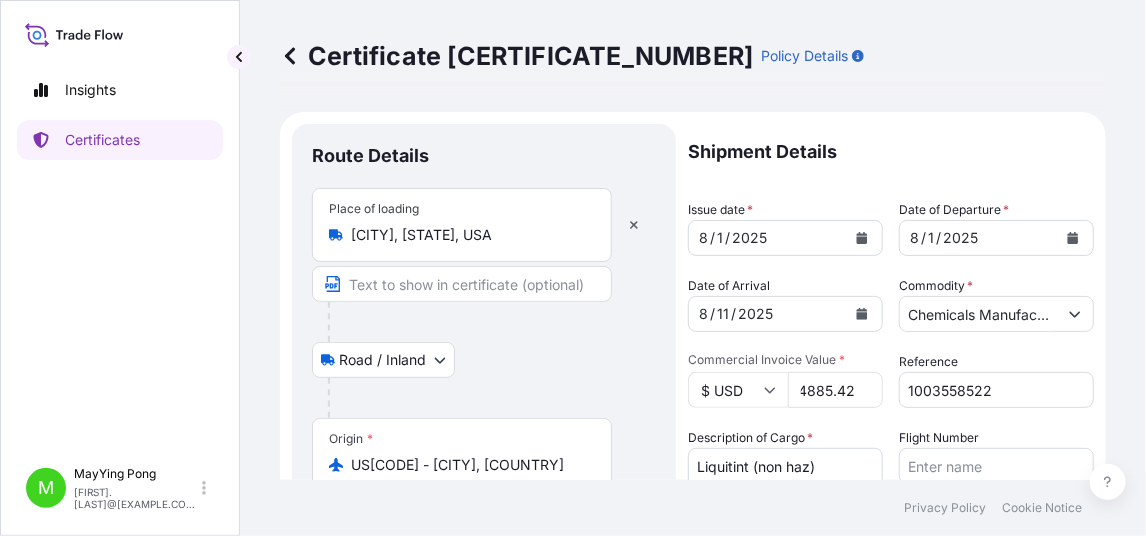 click on "4885.42" at bounding box center [835, 390] 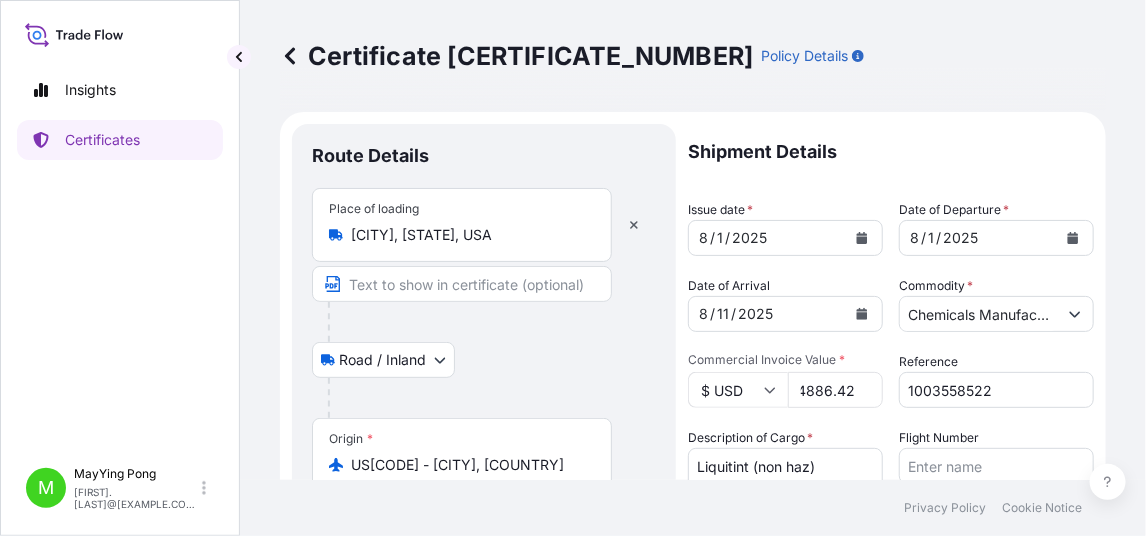 click on "4886.42" at bounding box center (835, 390) 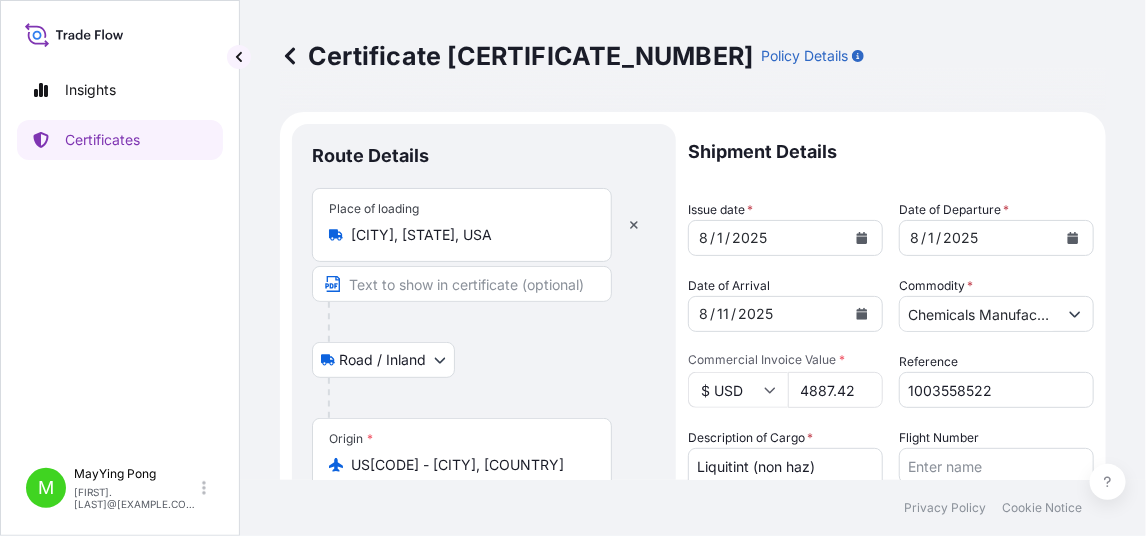 click on "4887.42" at bounding box center [835, 390] 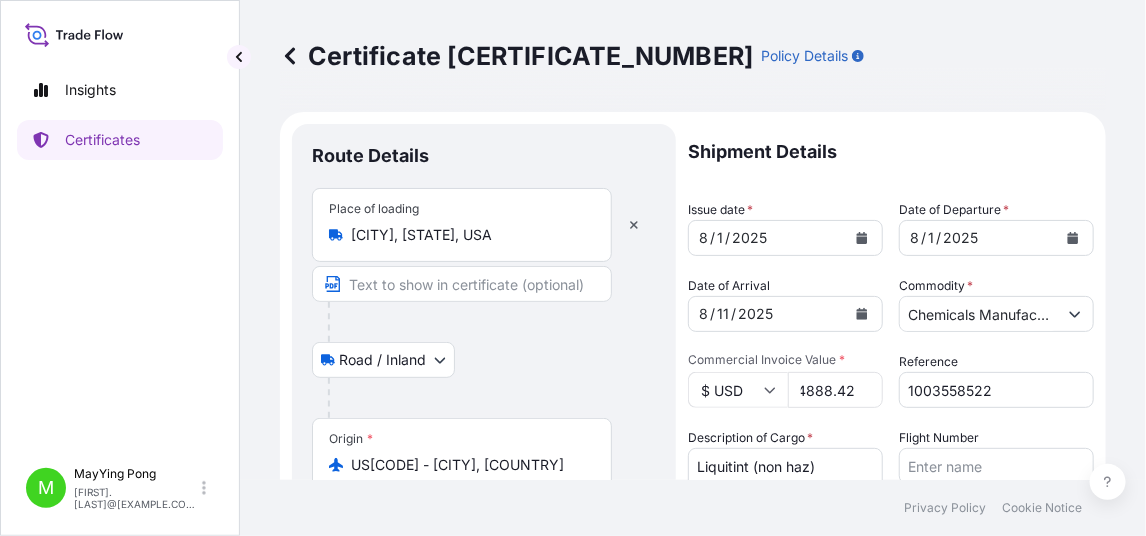 click on "4888.42" at bounding box center [835, 390] 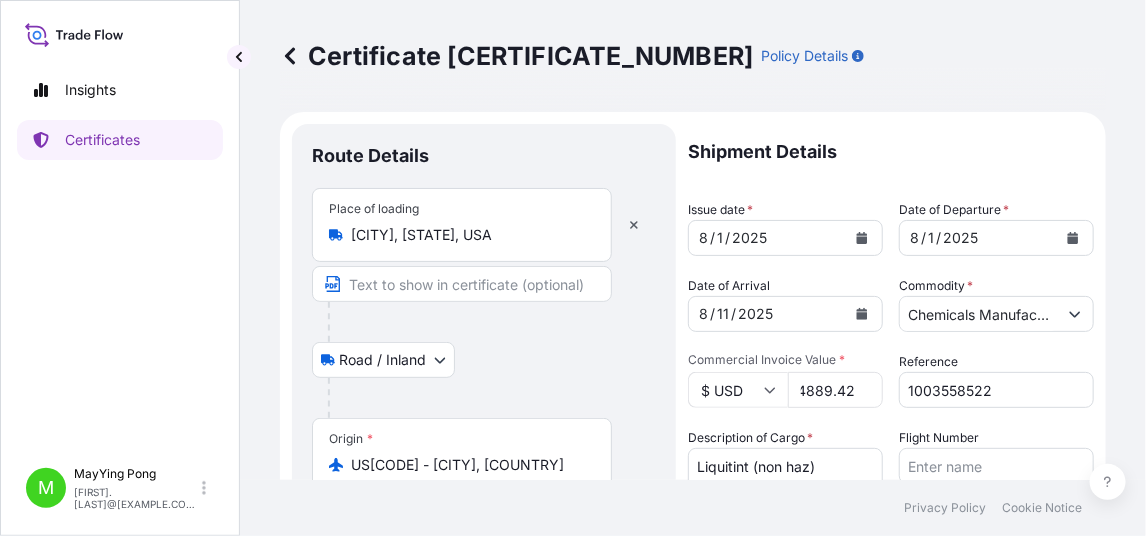 click on "4889.42" at bounding box center [835, 390] 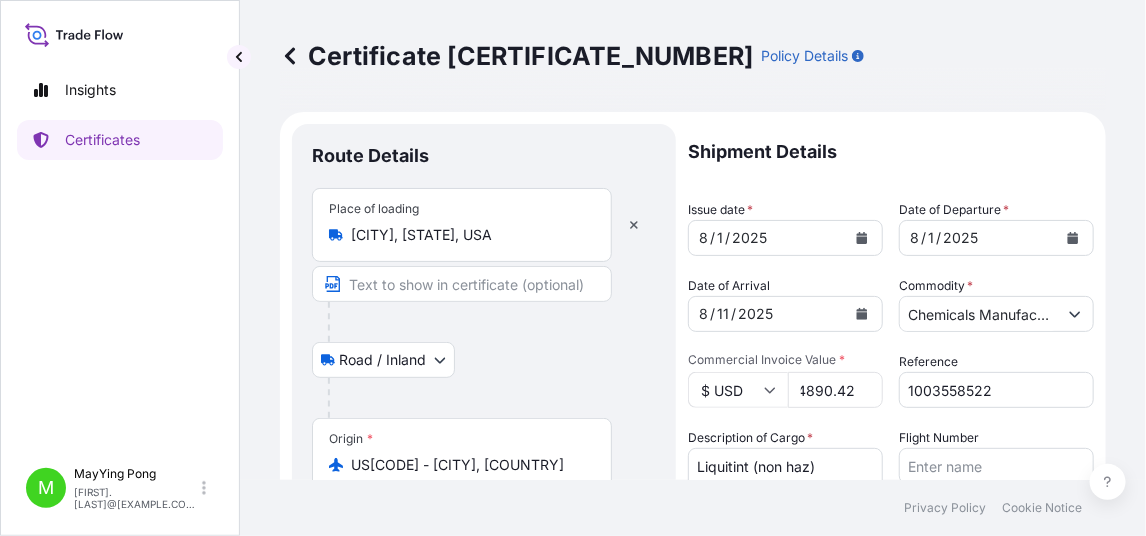 click on "4890.42" at bounding box center [835, 390] 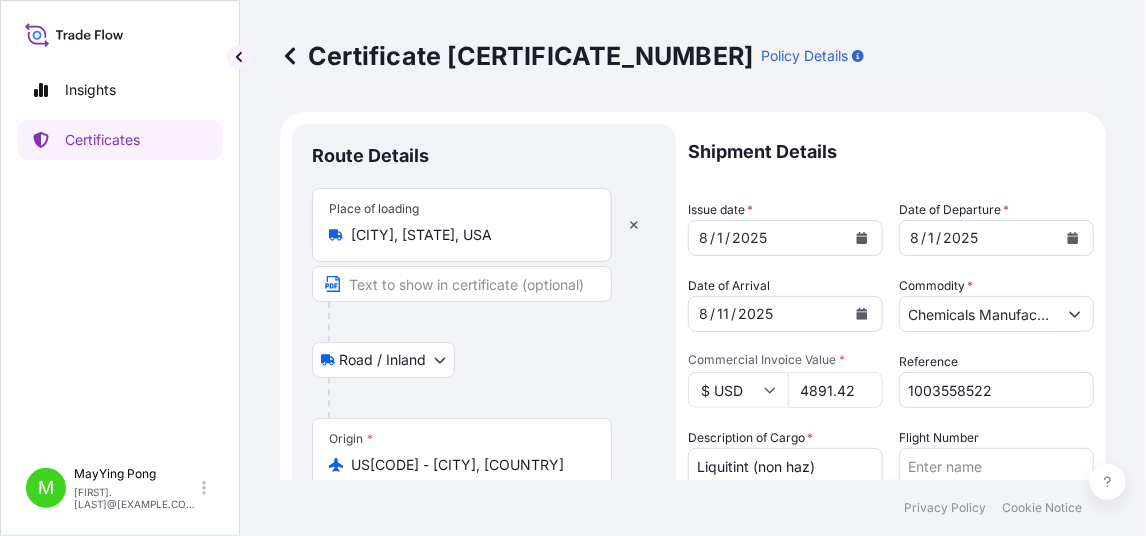 click on "4891.42" at bounding box center [835, 390] 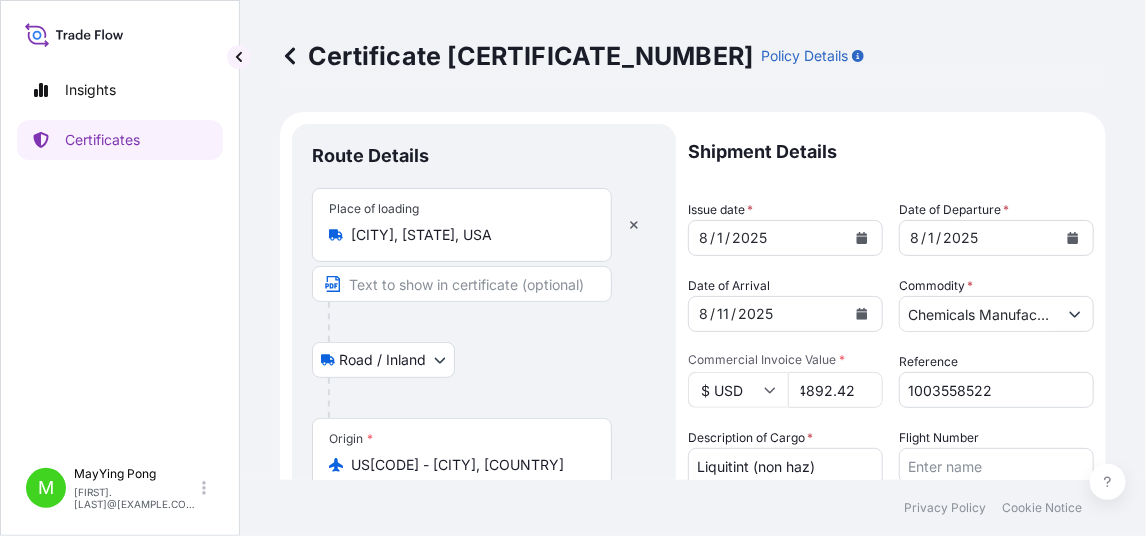 click on "4892.42" at bounding box center (835, 390) 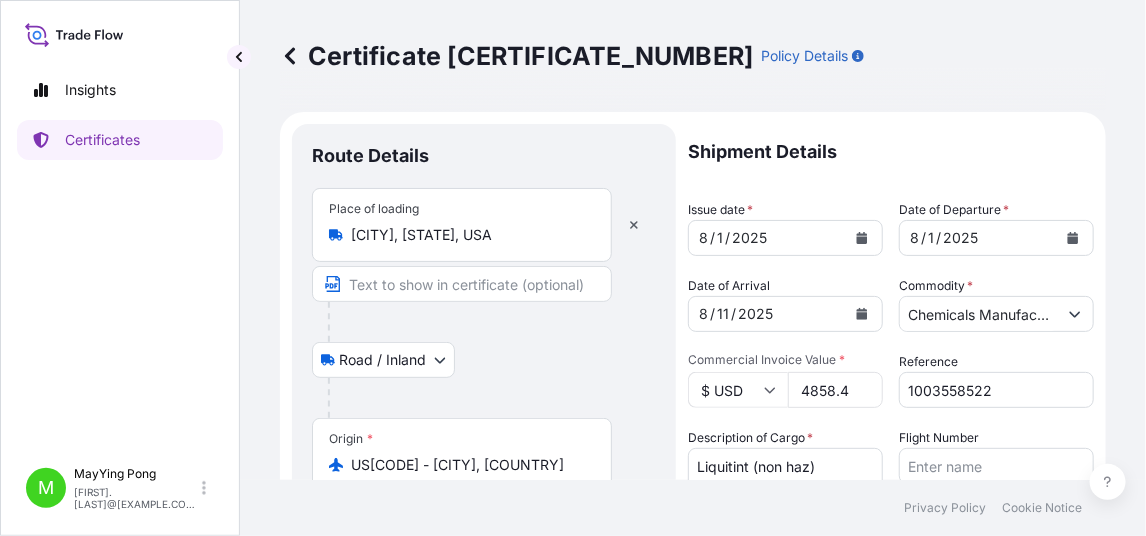 scroll, scrollTop: 0, scrollLeft: 0, axis: both 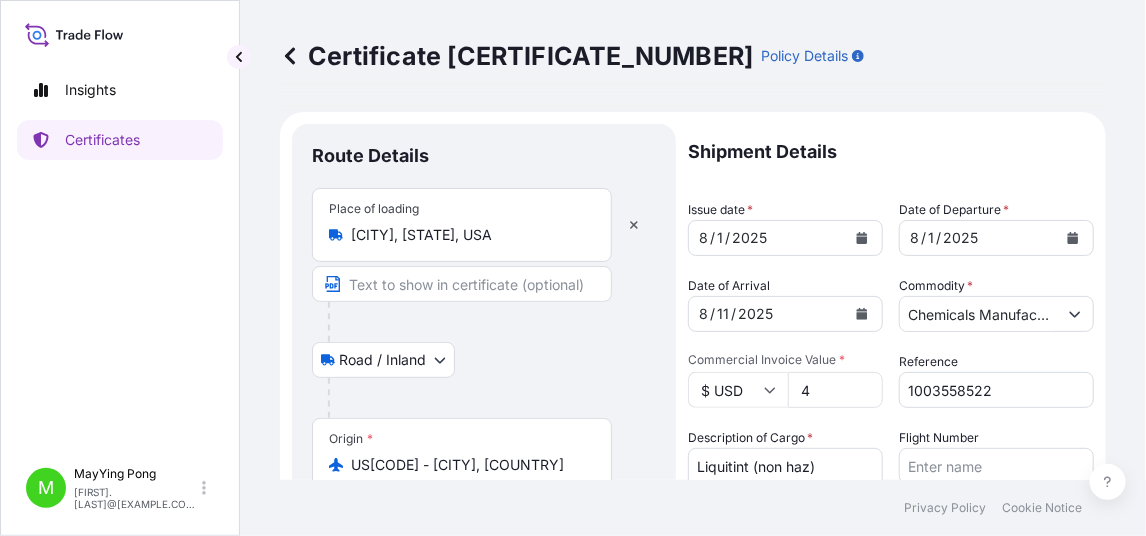 drag, startPoint x: 822, startPoint y: 392, endPoint x: 801, endPoint y: 392, distance: 21 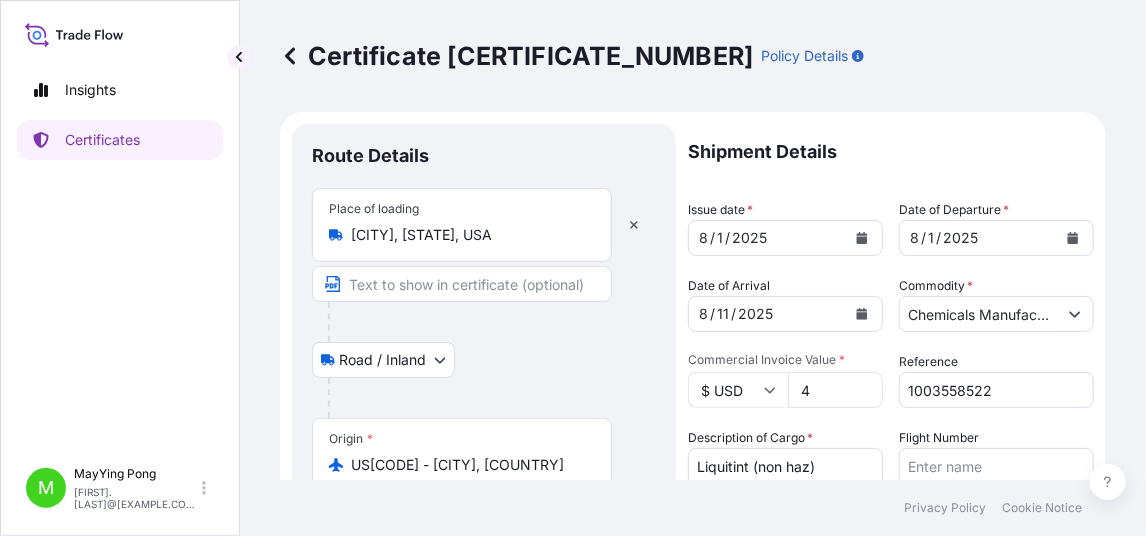 click on "4" at bounding box center (835, 390) 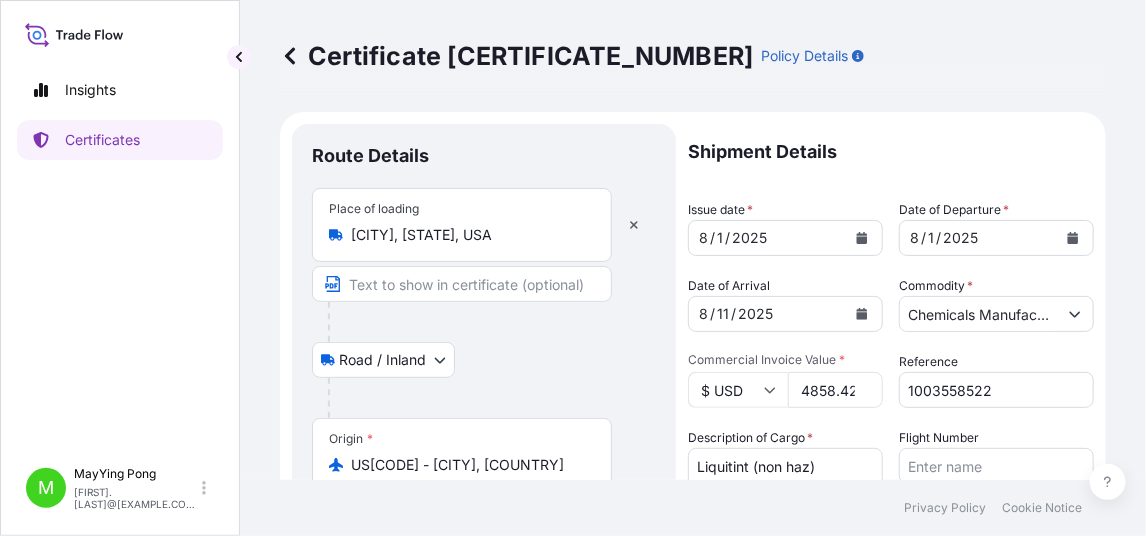 scroll, scrollTop: 0, scrollLeft: 8, axis: horizontal 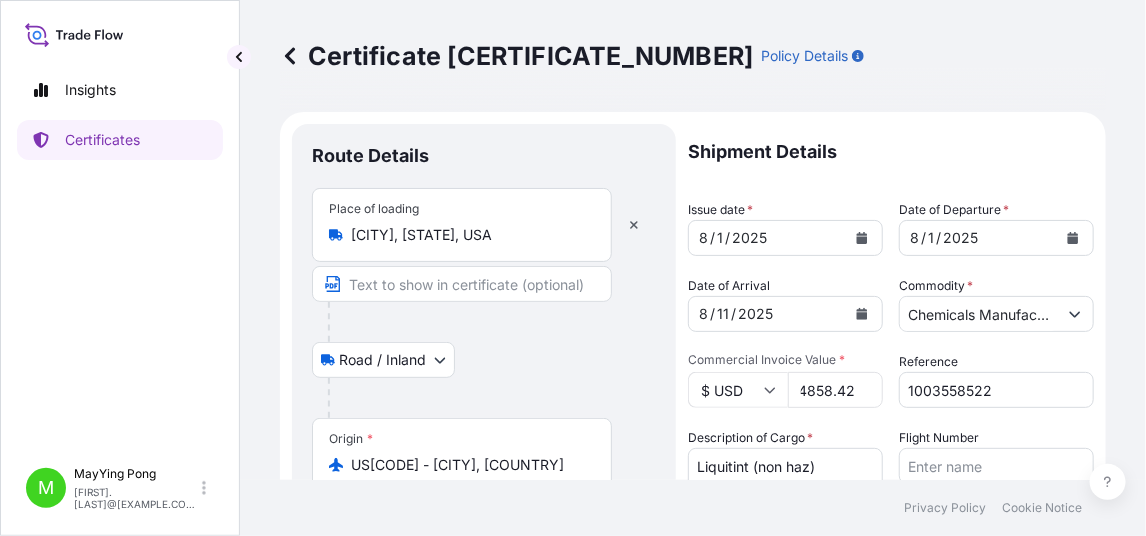 drag, startPoint x: 794, startPoint y: 390, endPoint x: 863, endPoint y: 394, distance: 69.115845 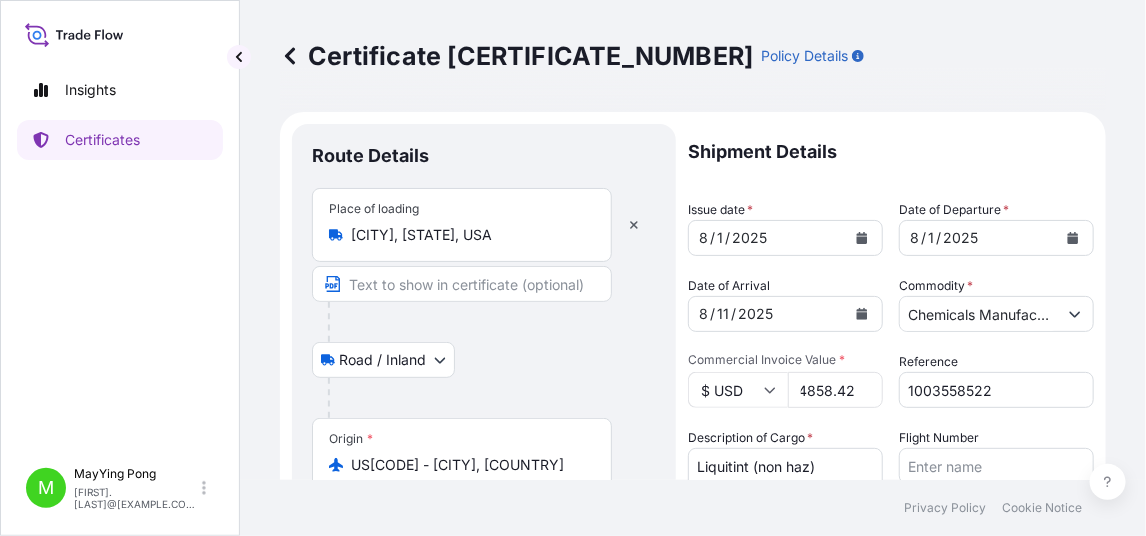 type on "4858.42" 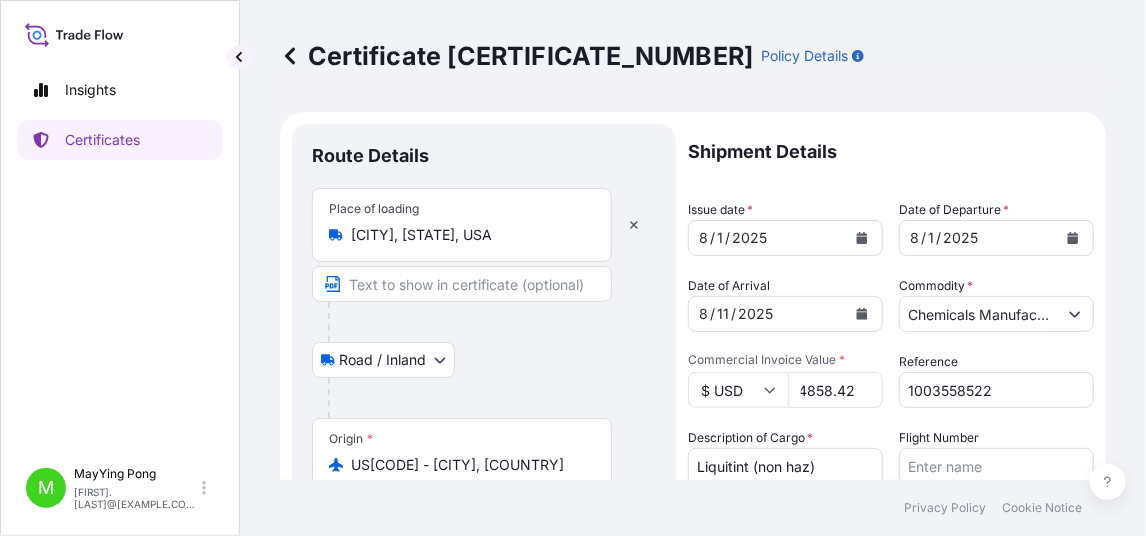 scroll, scrollTop: 0, scrollLeft: 0, axis: both 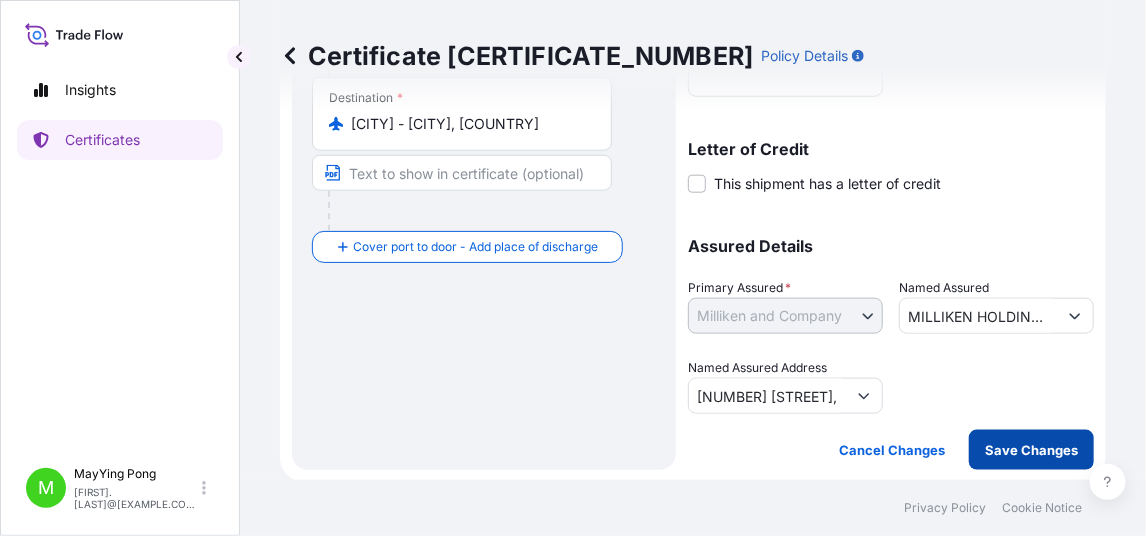 click on "Save Changes" at bounding box center [1031, 450] 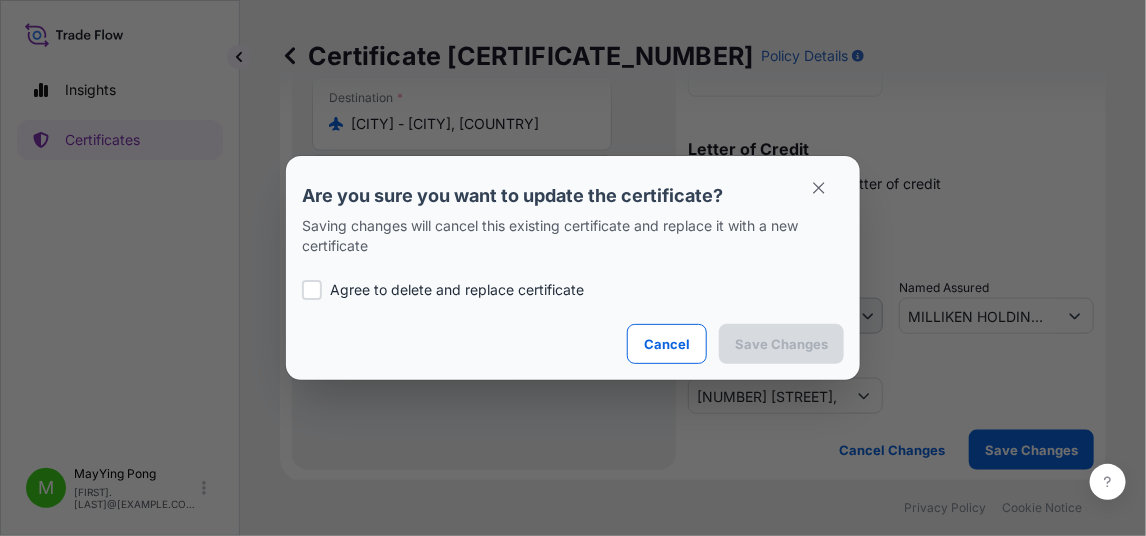 click on "Agree to delete and replace certificate" at bounding box center [457, 290] 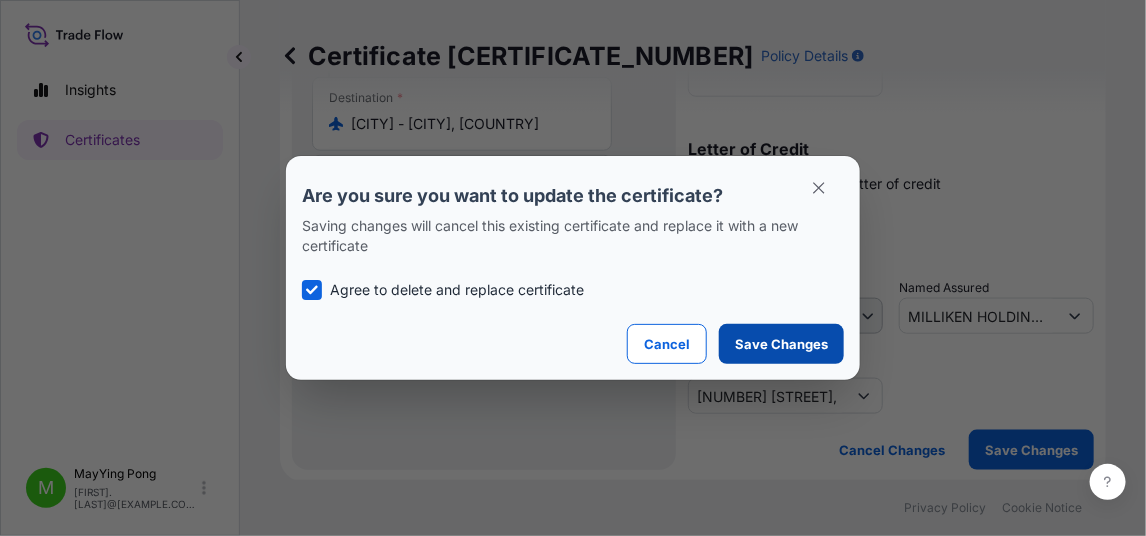 click on "Save Changes" at bounding box center (781, 344) 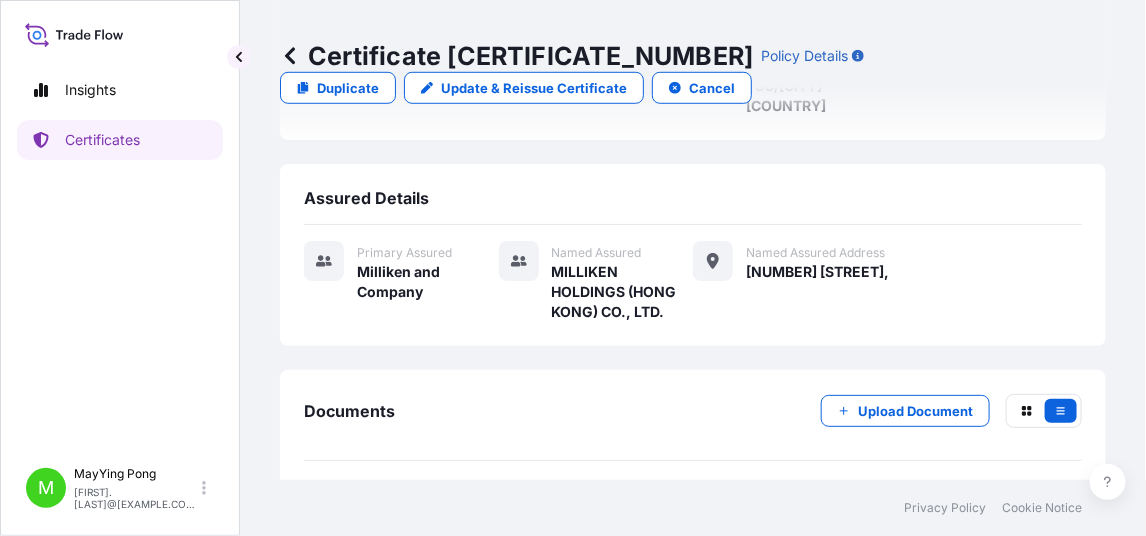 scroll, scrollTop: 472, scrollLeft: 0, axis: vertical 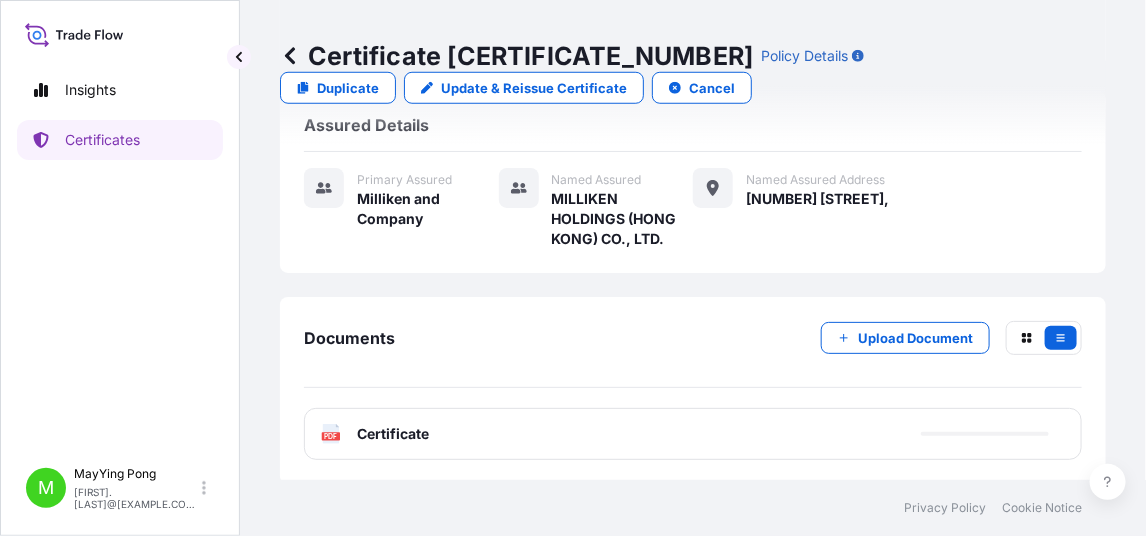 click on "Certificate" at bounding box center [393, 434] 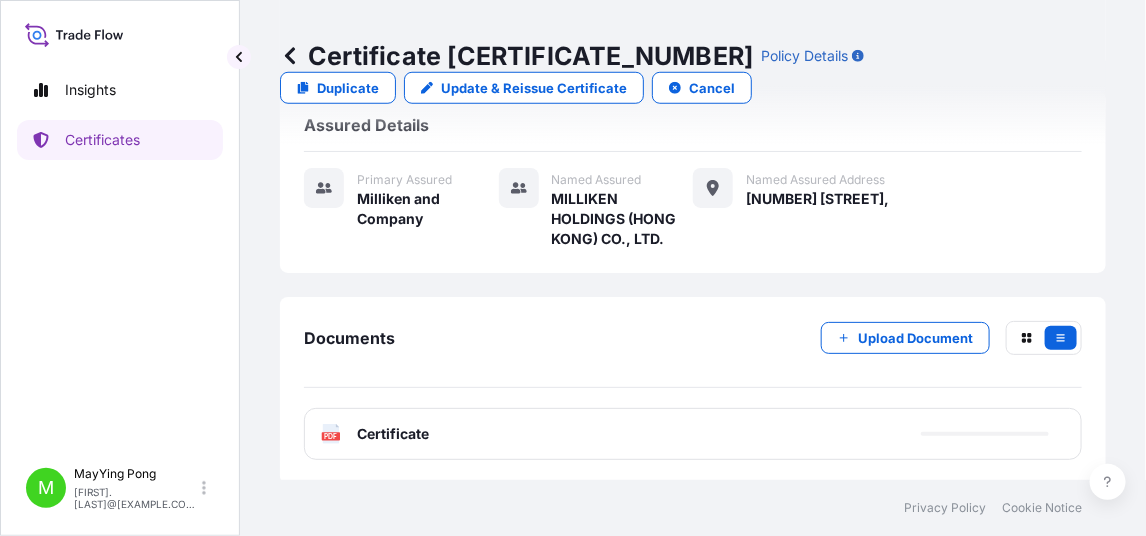 click on "PDF Certificate" at bounding box center [375, 434] 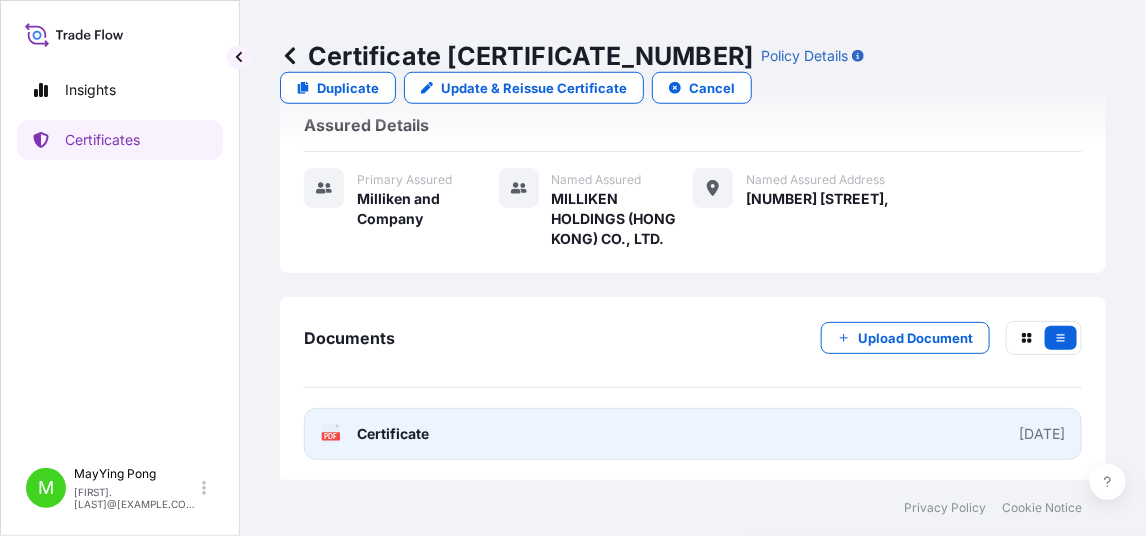click on "PDF Certificate" at bounding box center (375, 434) 